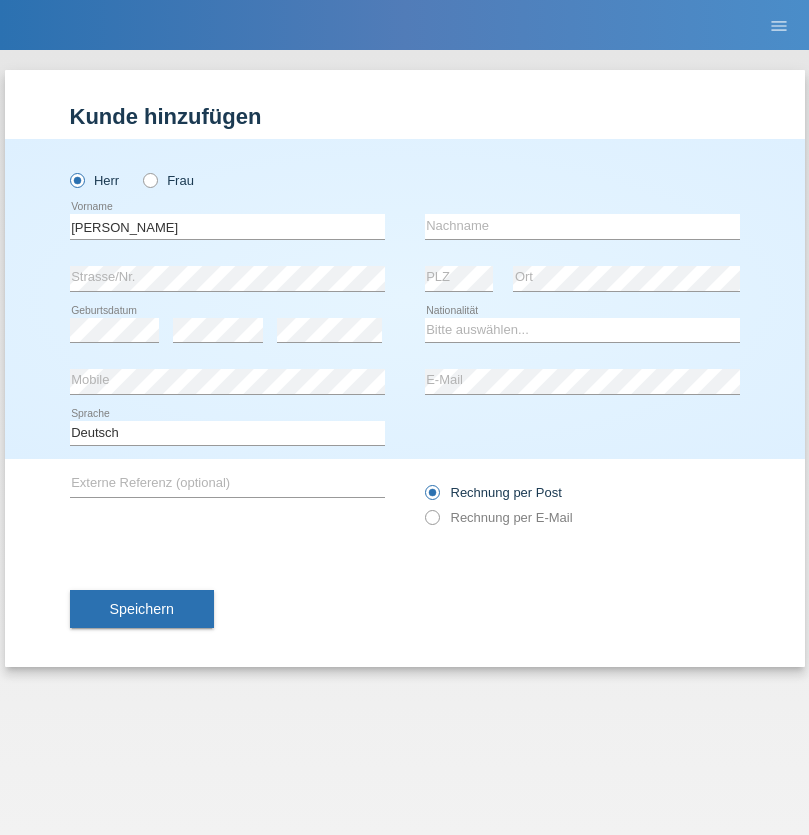 scroll, scrollTop: 0, scrollLeft: 0, axis: both 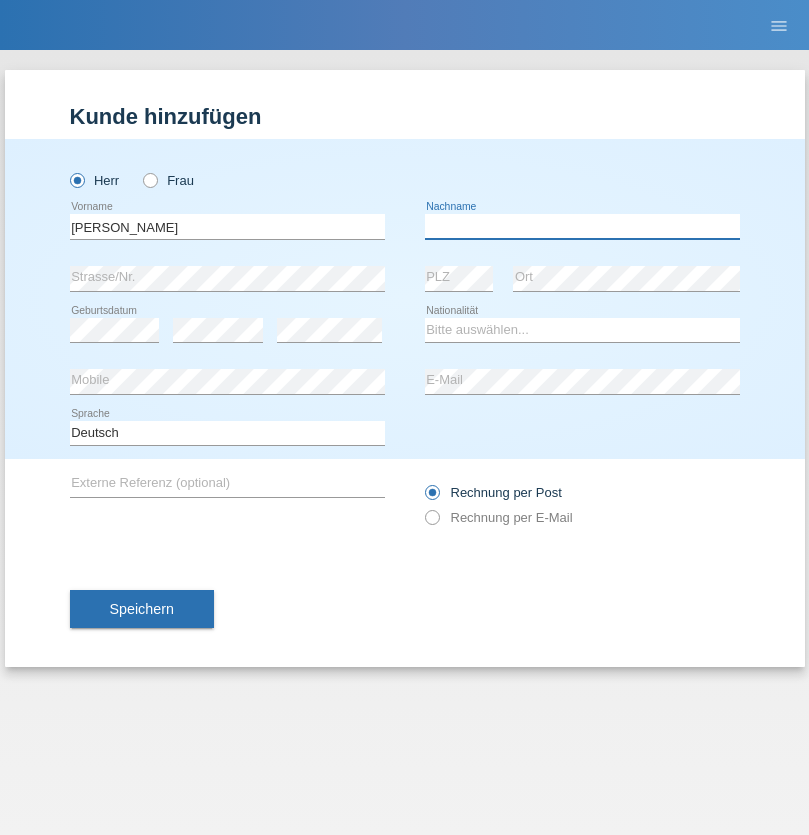 click at bounding box center [582, 226] 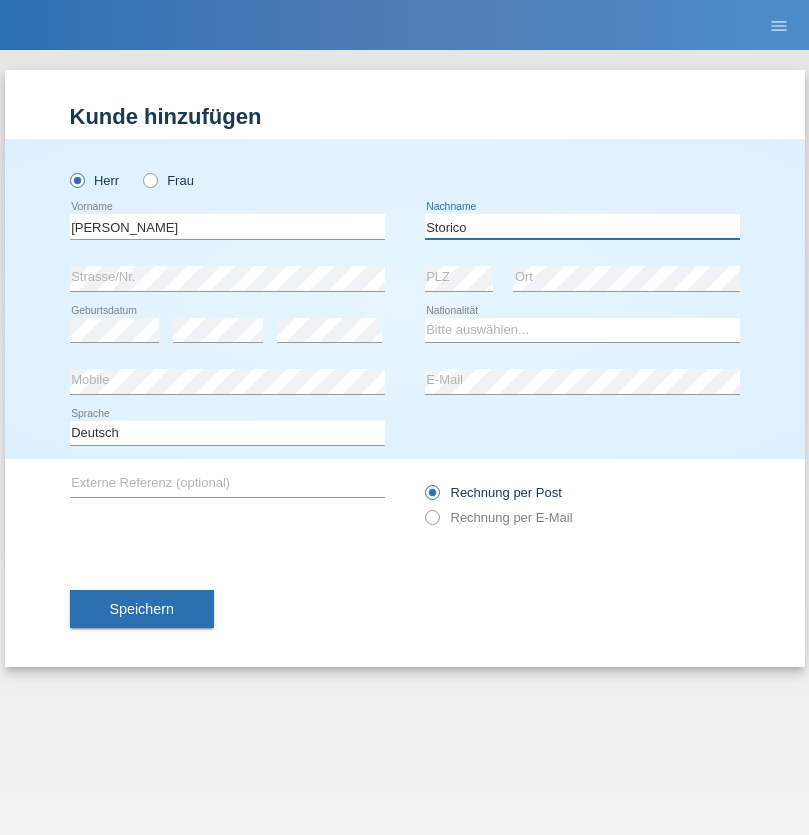 type on "Storico" 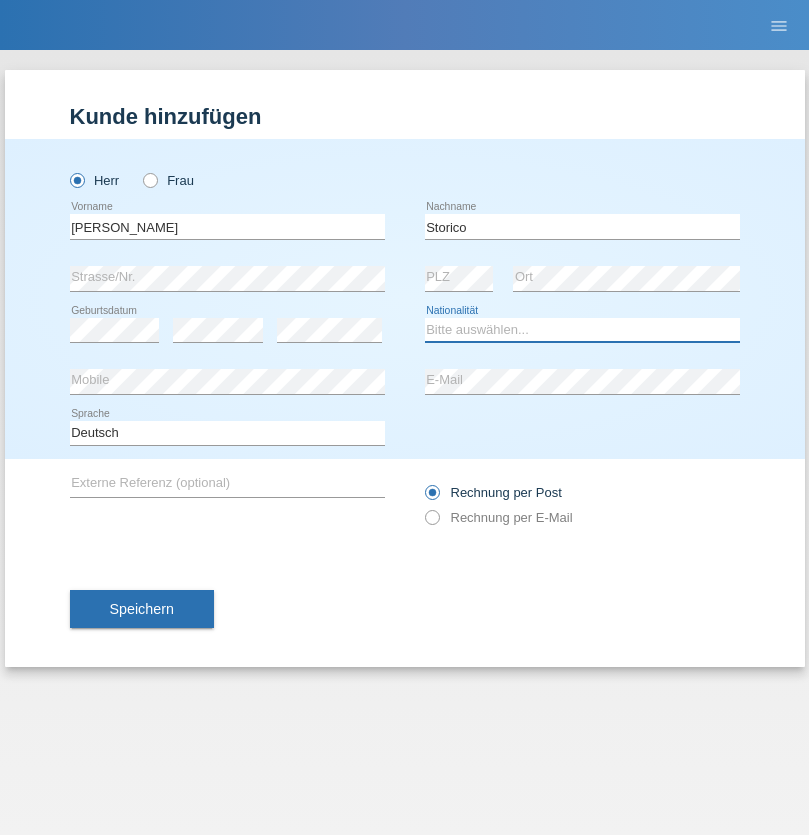 select on "IT" 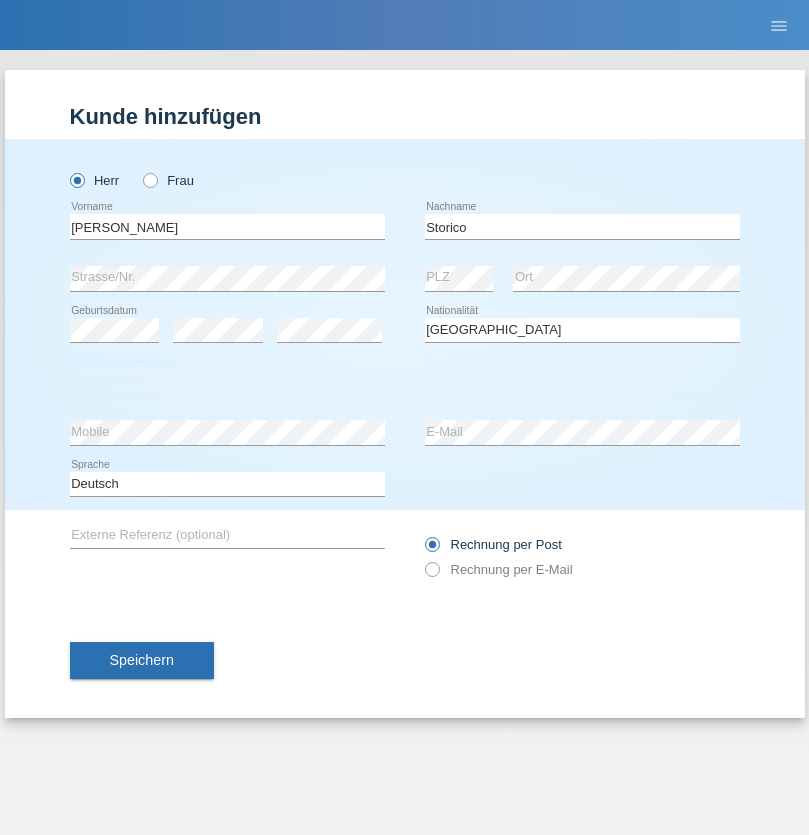 select on "C" 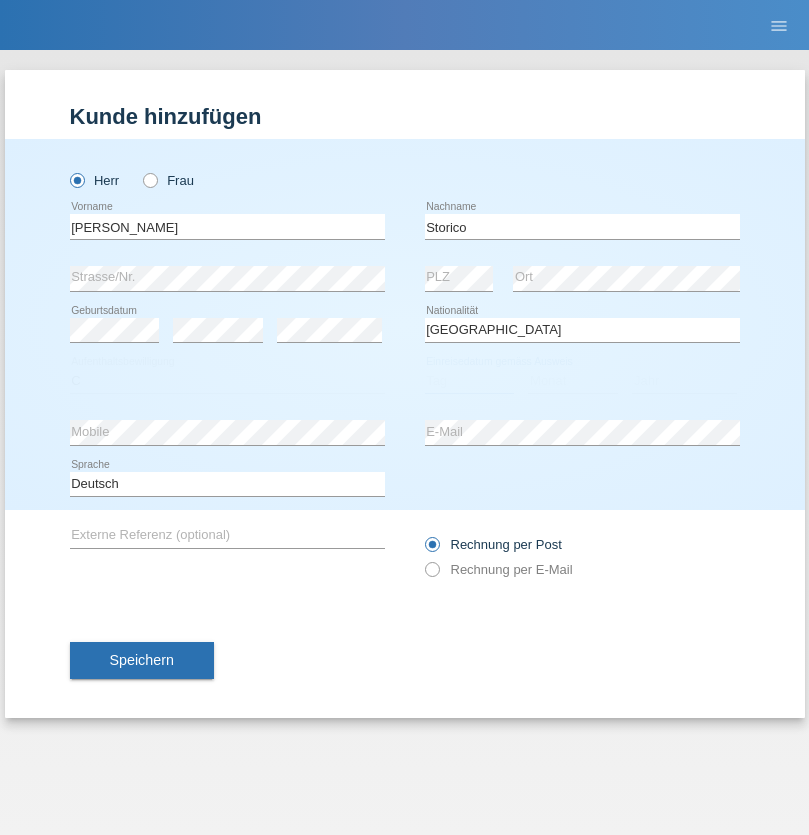 select on "19" 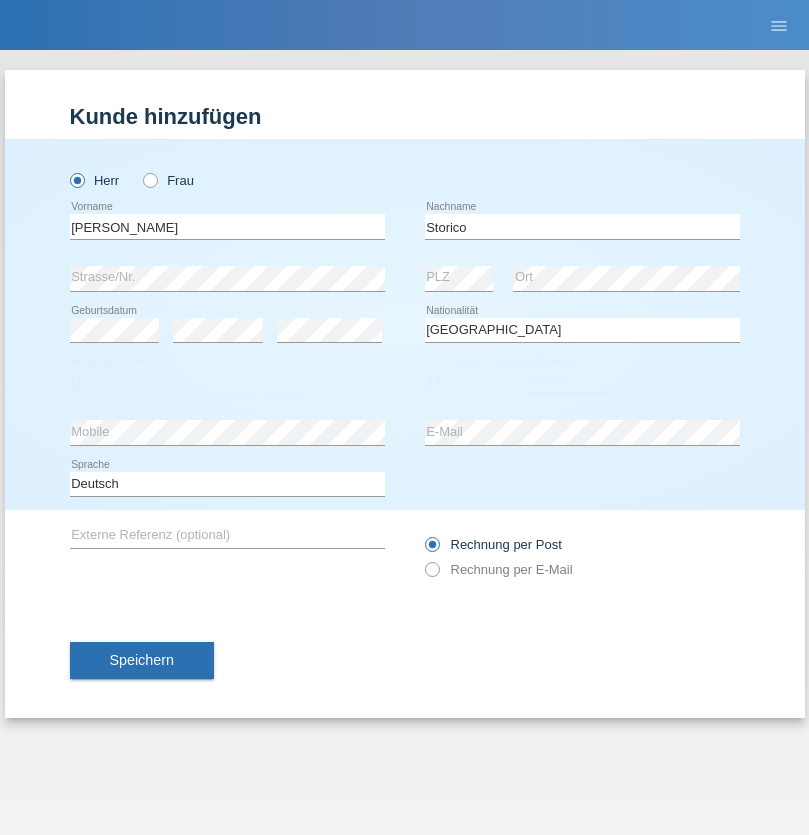 select on "07" 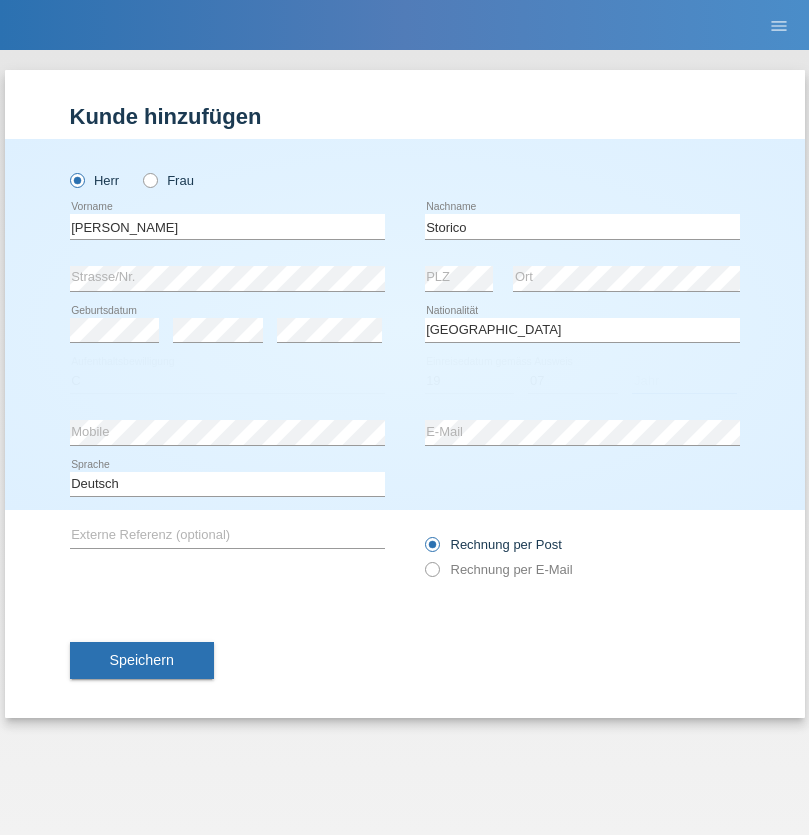 select on "2021" 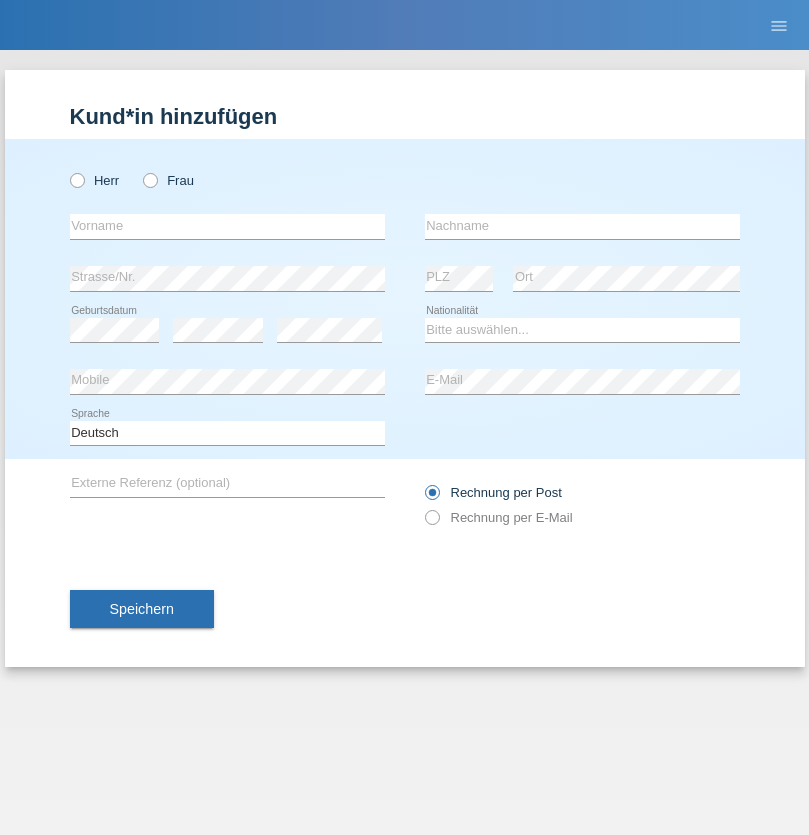scroll, scrollTop: 0, scrollLeft: 0, axis: both 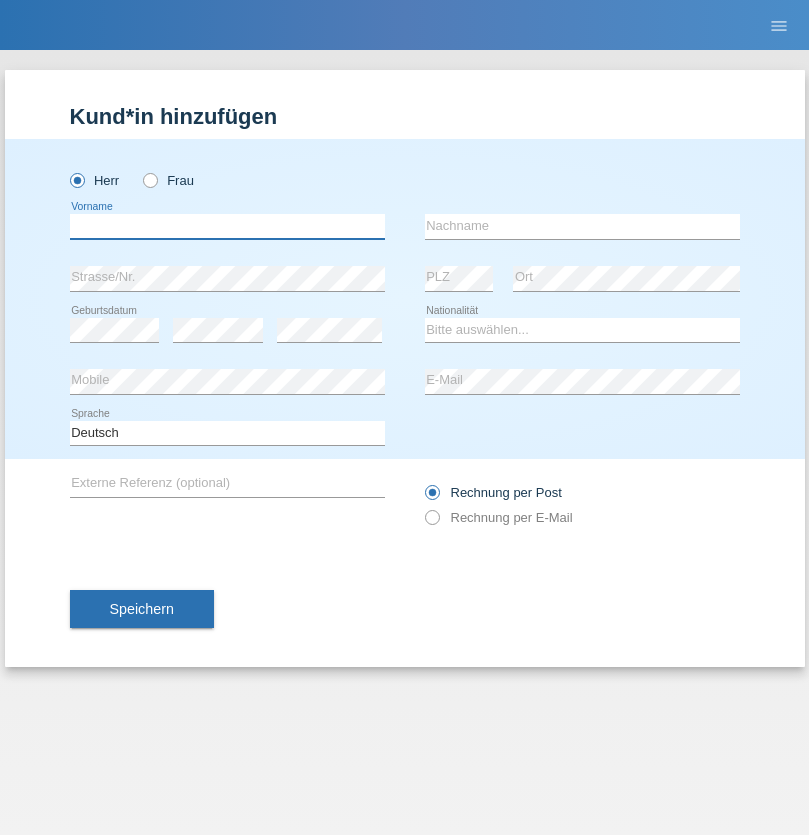 click at bounding box center (227, 226) 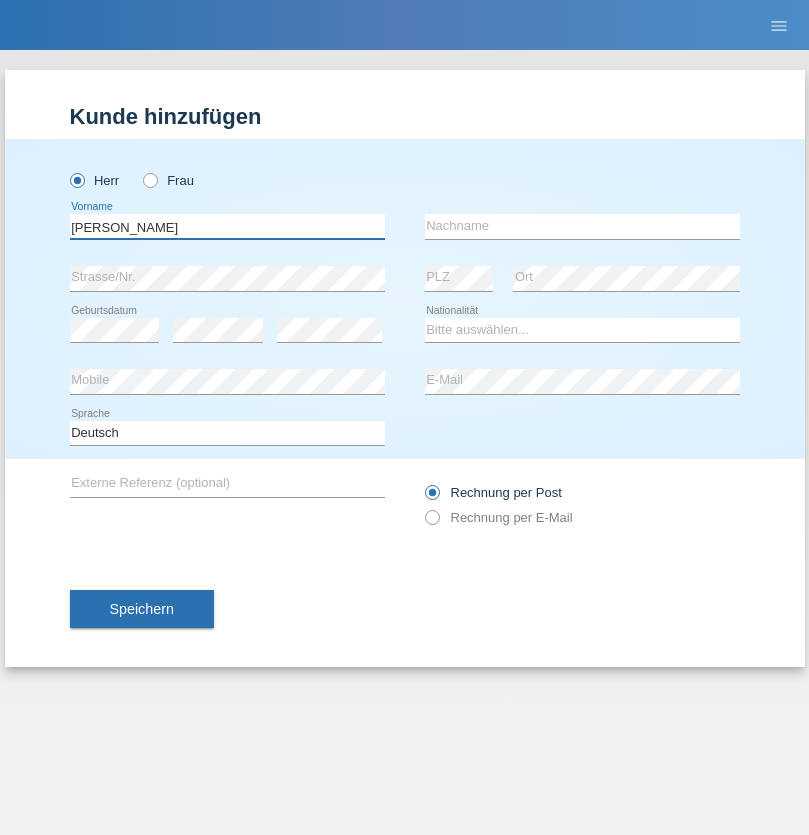 type on "Paolo" 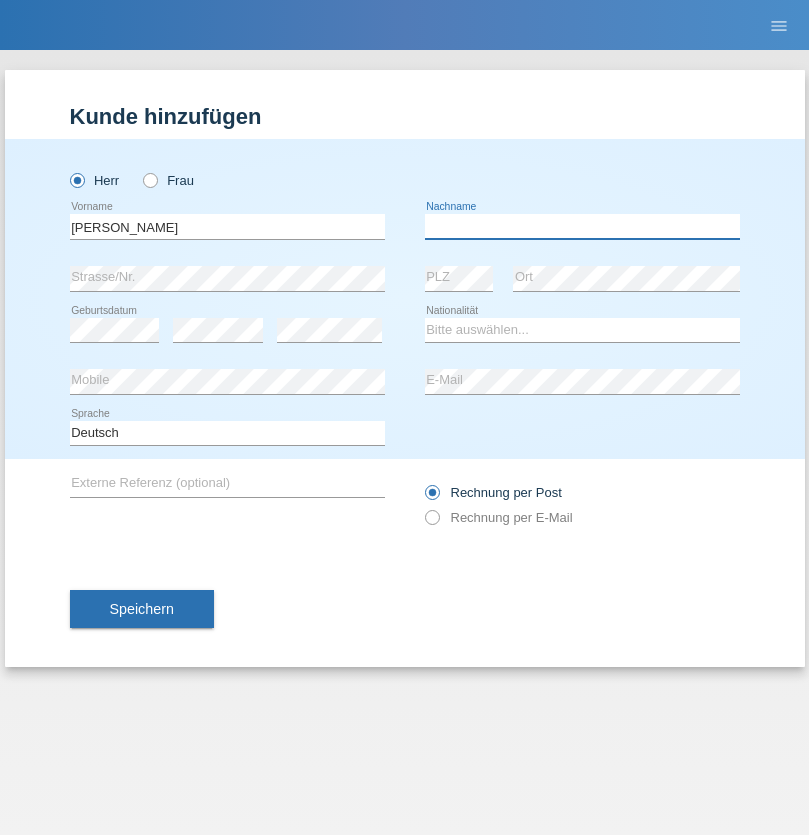 click at bounding box center [582, 226] 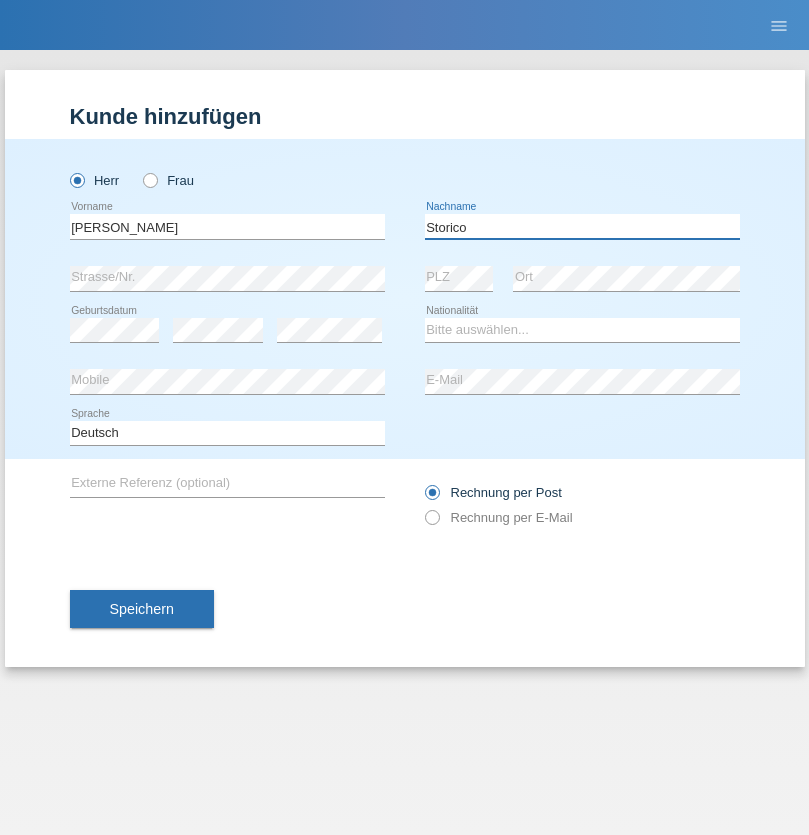 type on "Storico" 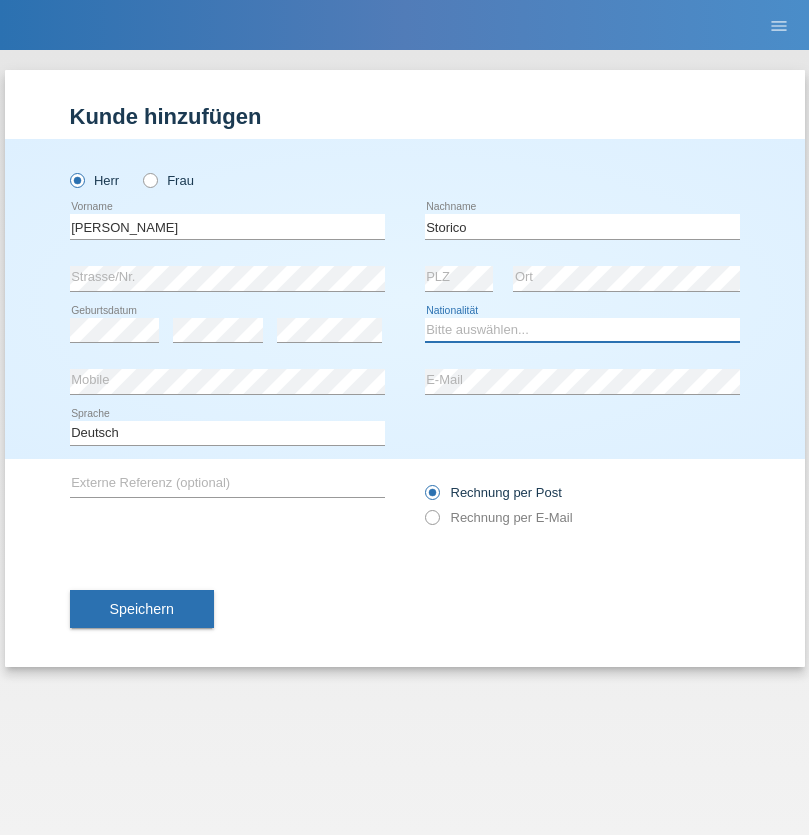 select on "IT" 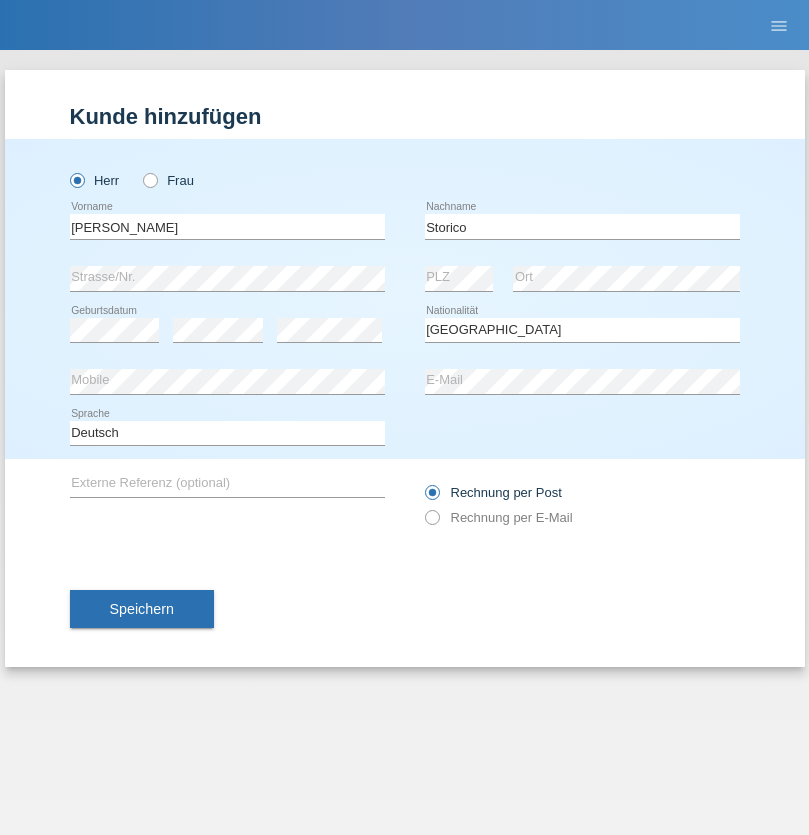 select on "C" 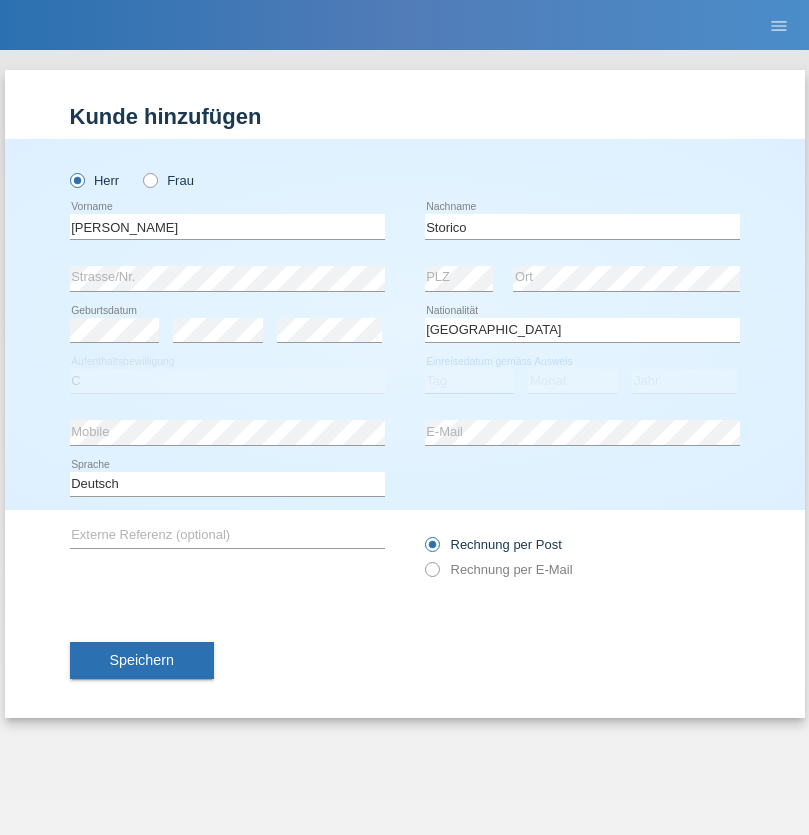 select on "19" 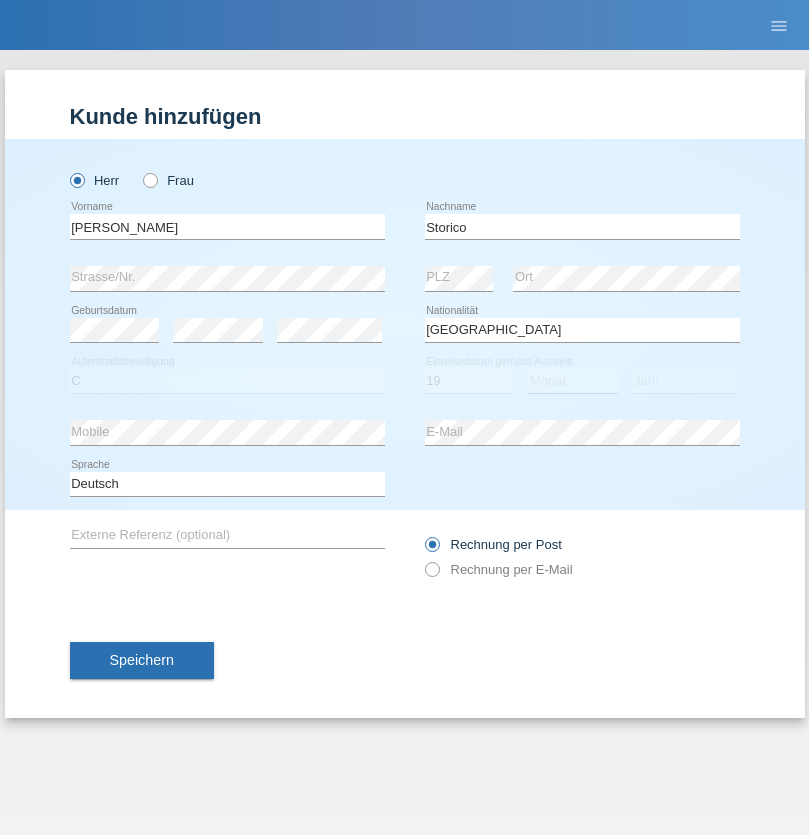 select on "07" 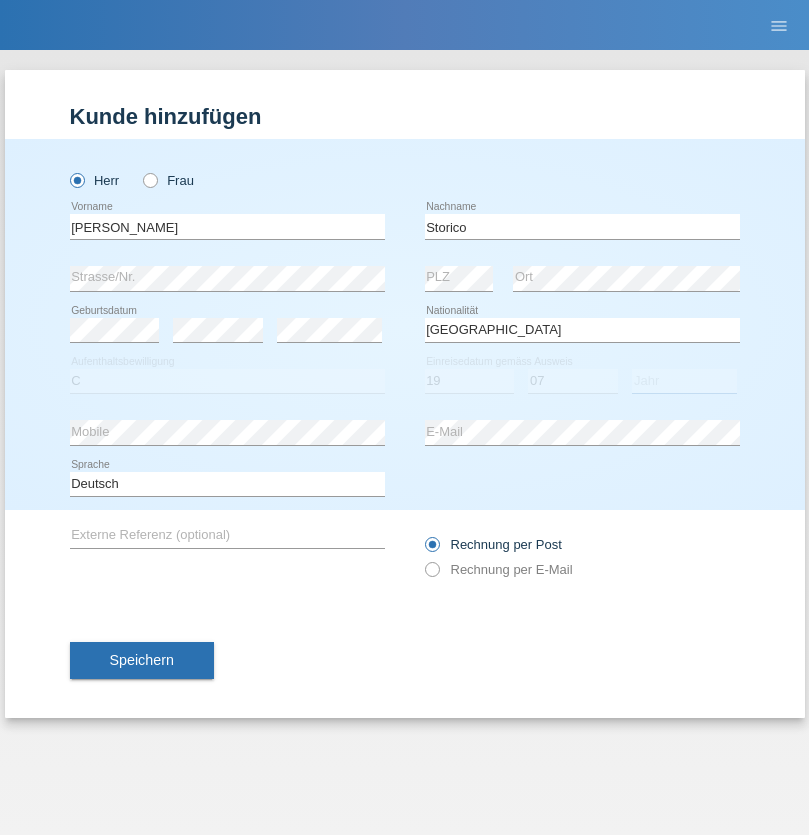 select on "2021" 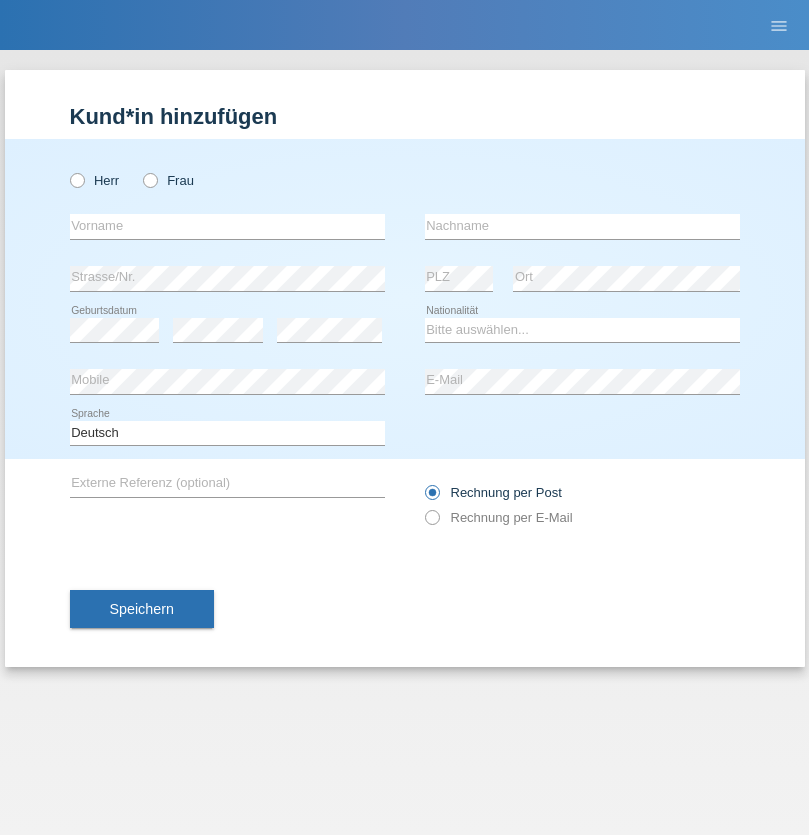 scroll, scrollTop: 0, scrollLeft: 0, axis: both 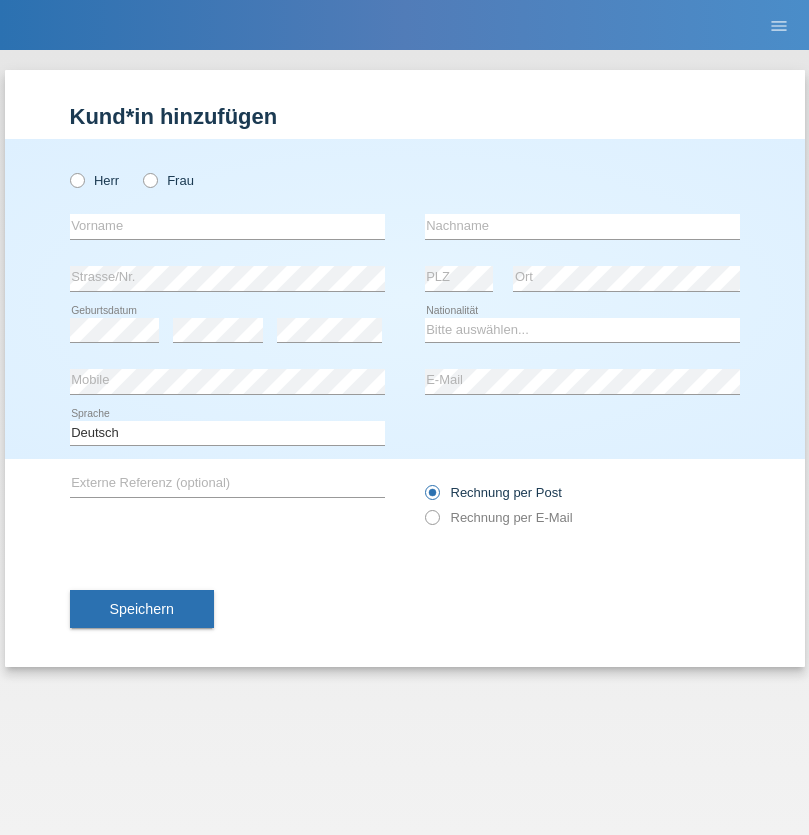 radio on "true" 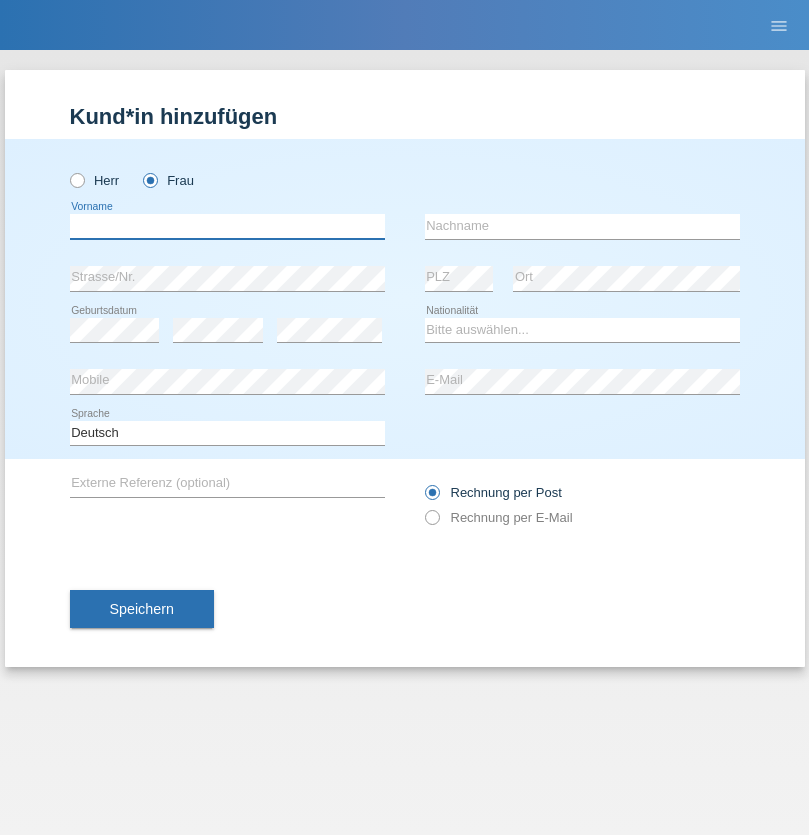 click at bounding box center (227, 226) 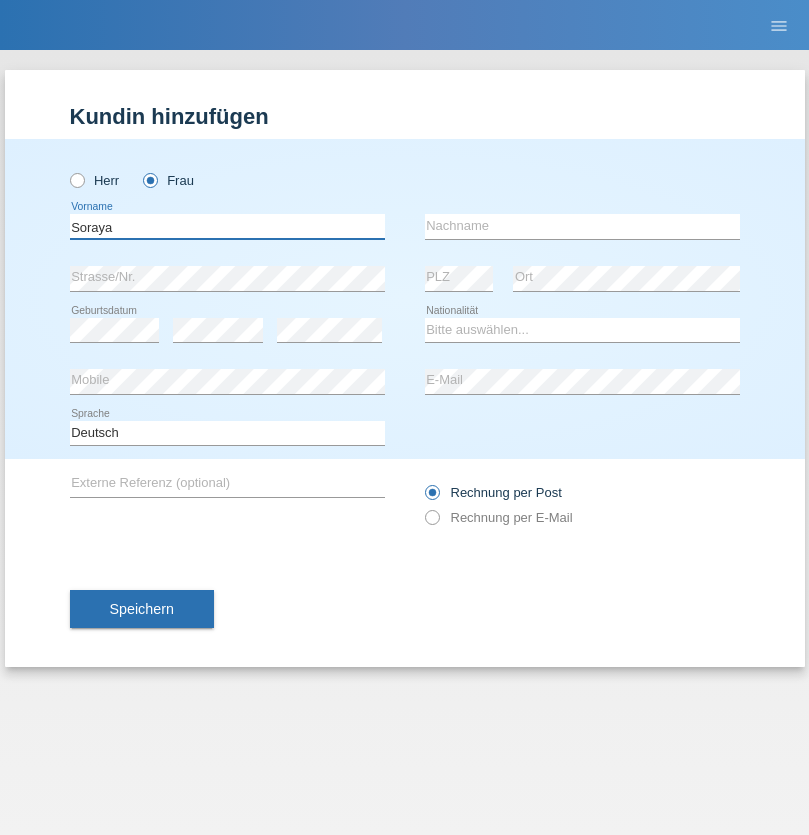 type on "Soraya" 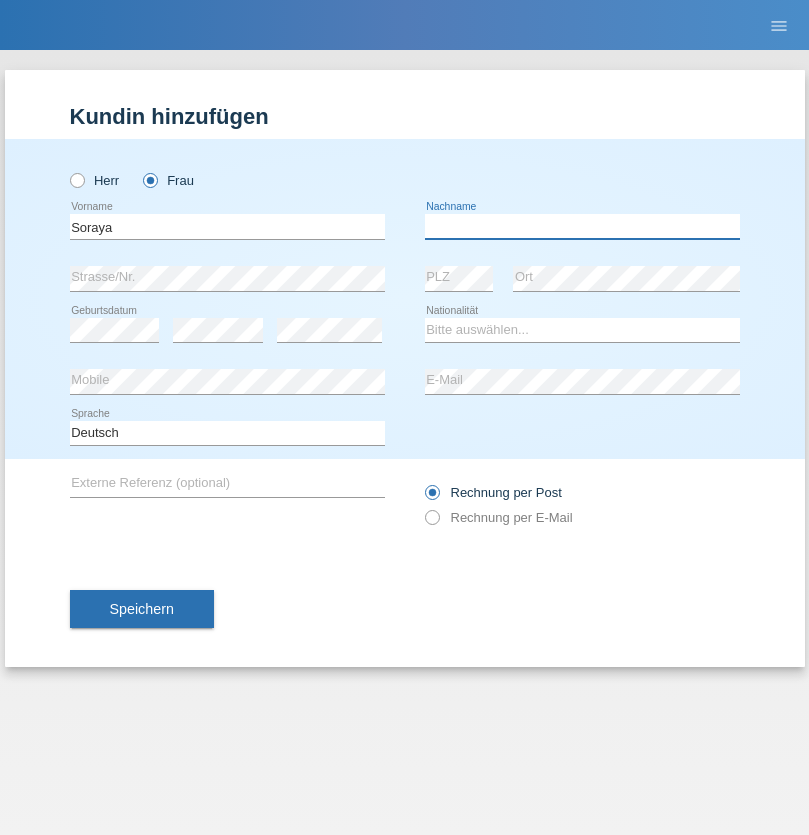 click at bounding box center [582, 226] 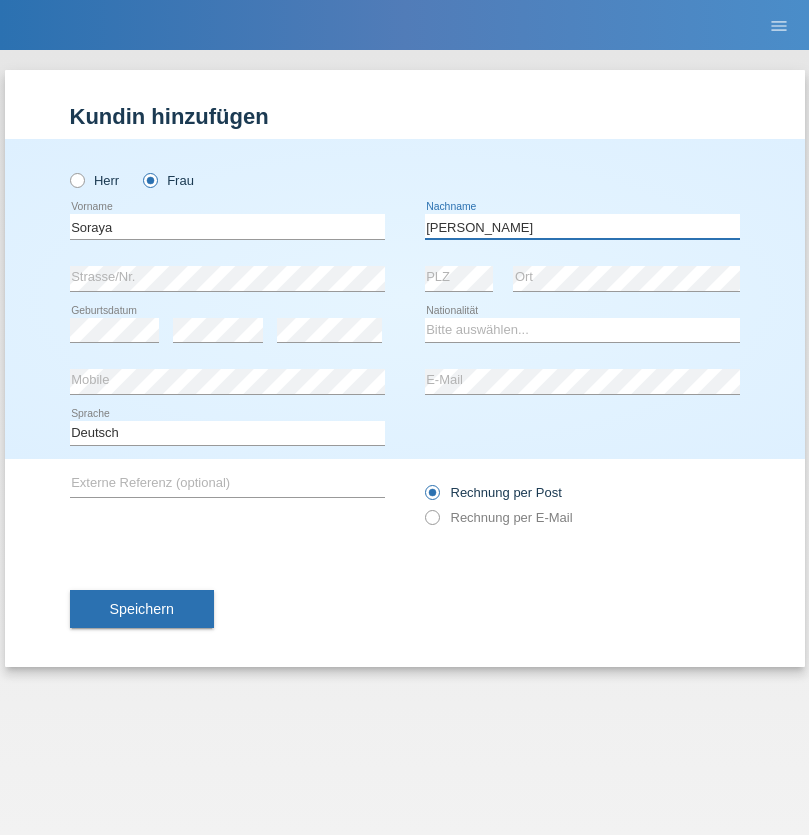 type on "[PERSON_NAME]" 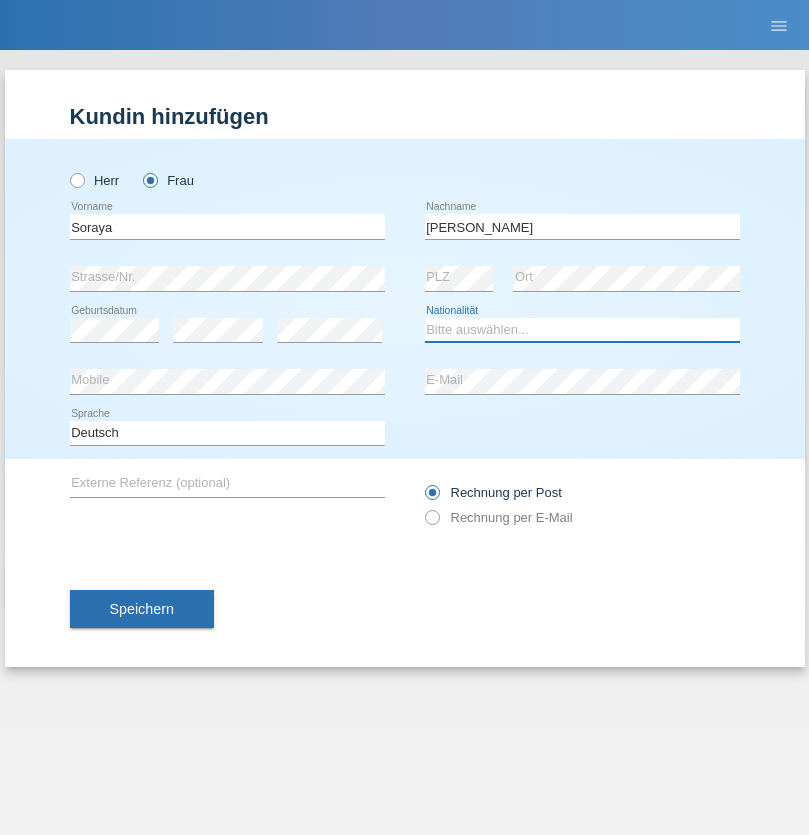select on "CH" 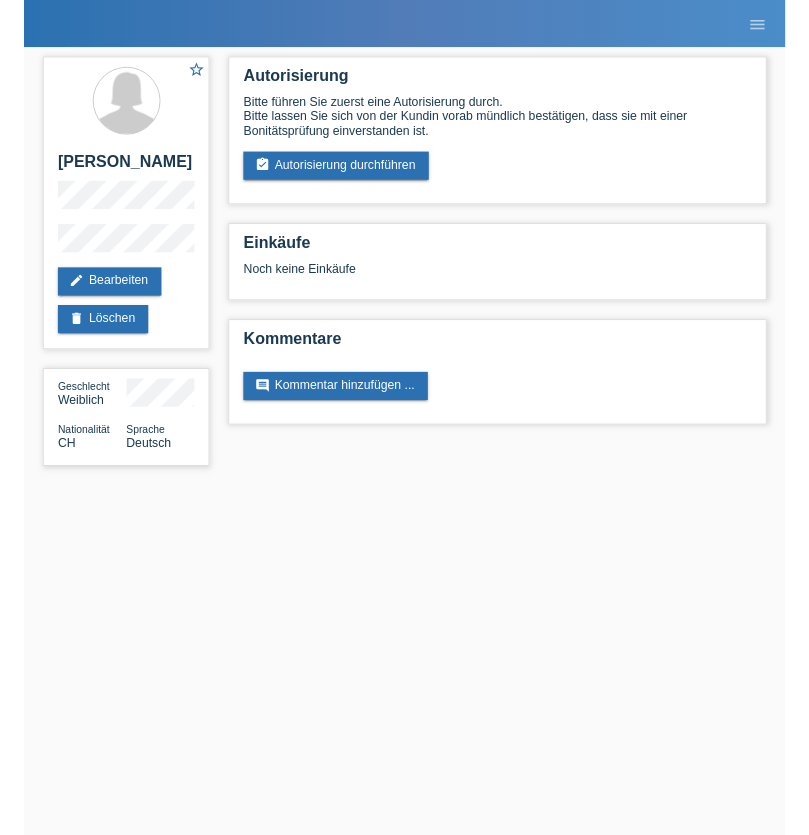 scroll, scrollTop: 0, scrollLeft: 0, axis: both 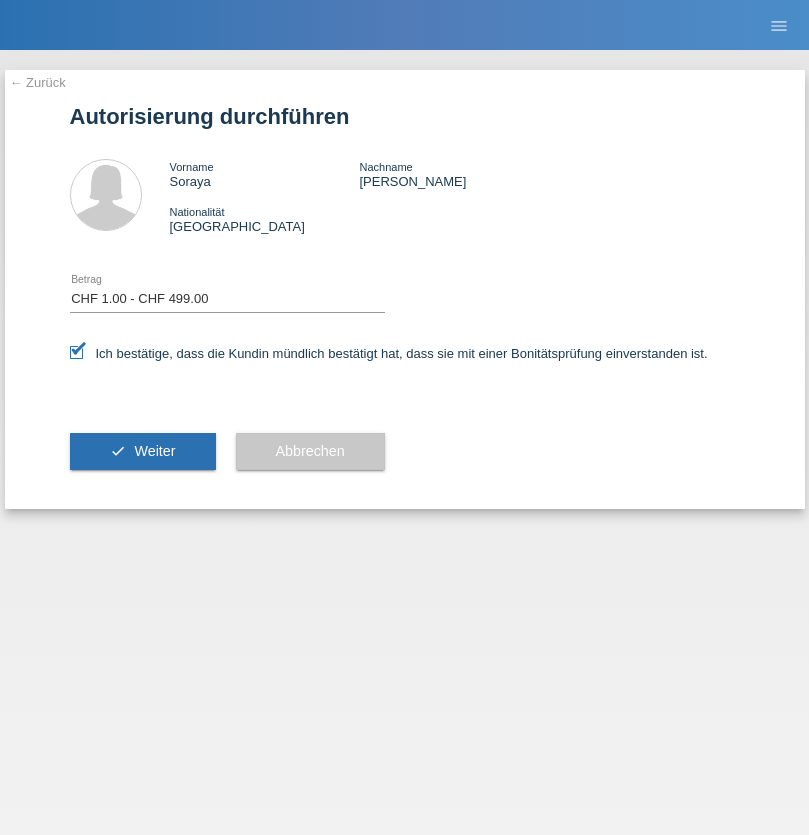select on "1" 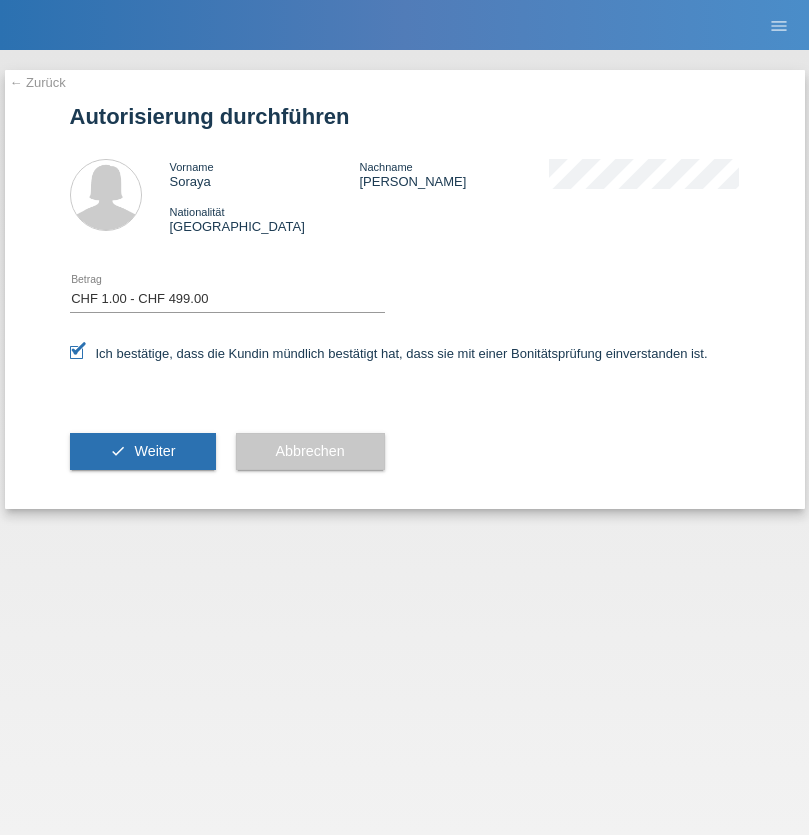 scroll, scrollTop: 0, scrollLeft: 0, axis: both 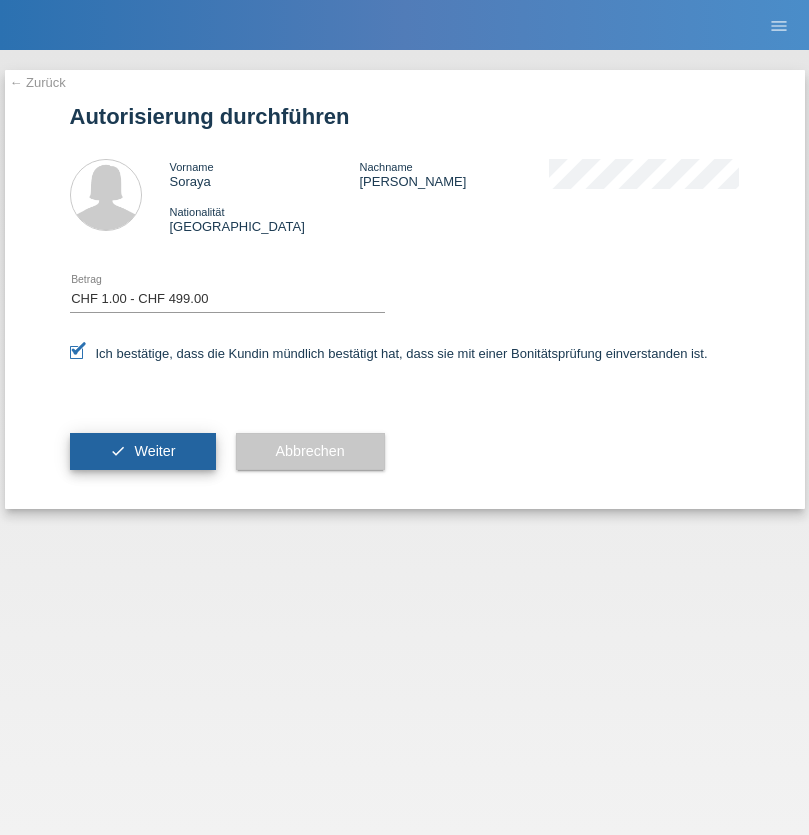 click on "Weiter" at bounding box center (154, 451) 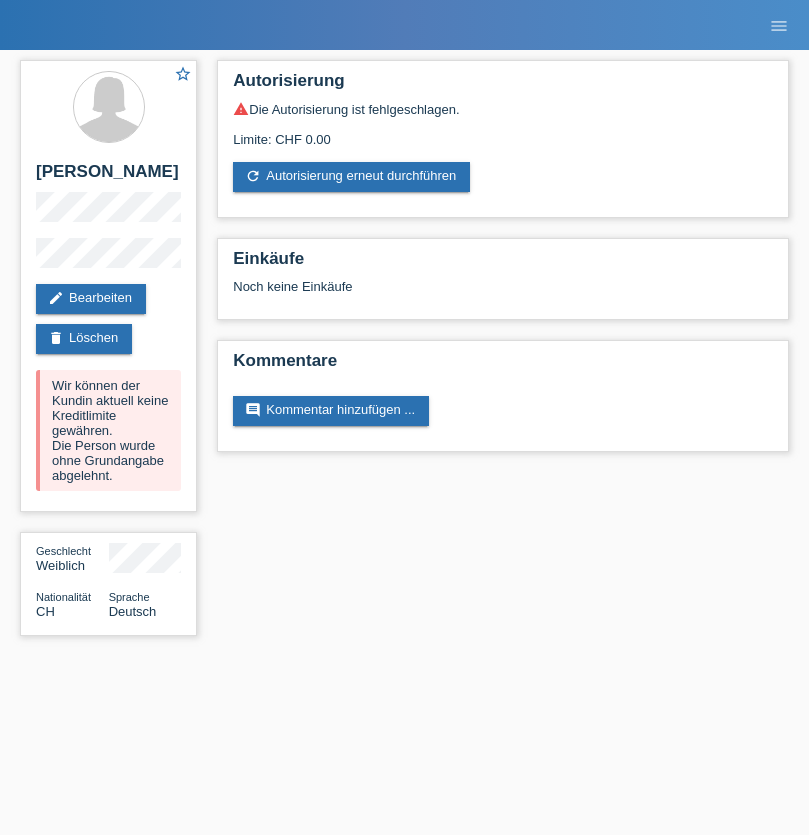 scroll, scrollTop: 0, scrollLeft: 0, axis: both 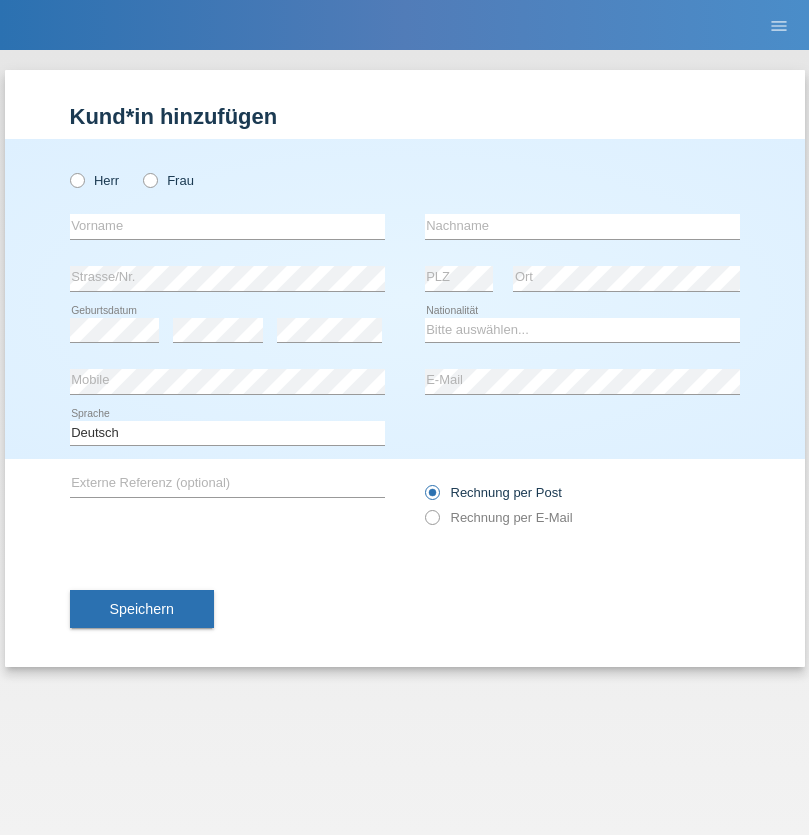 radio on "true" 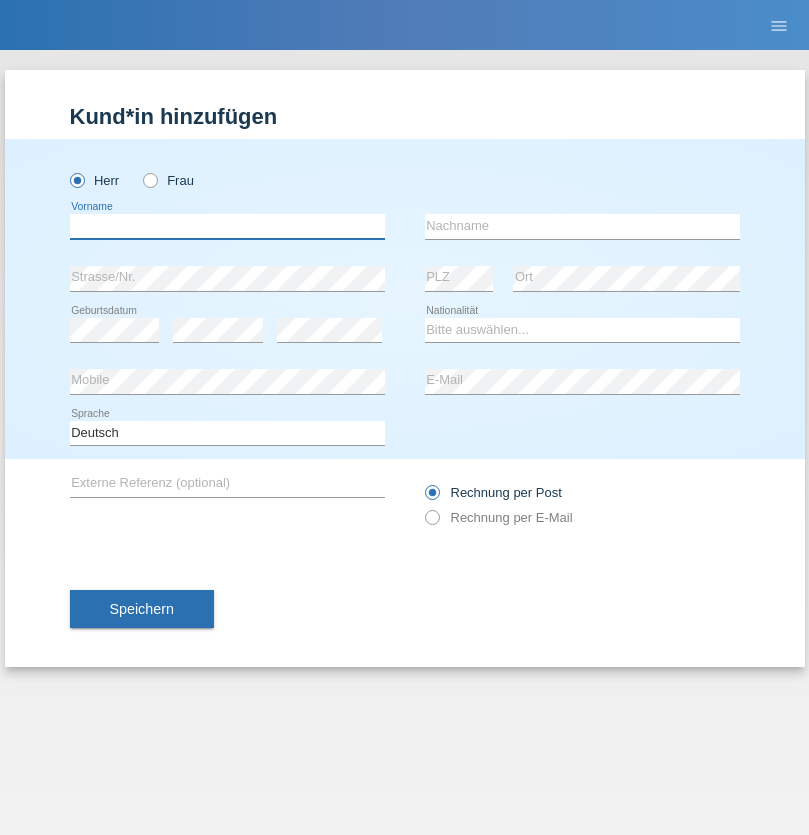 click at bounding box center [227, 226] 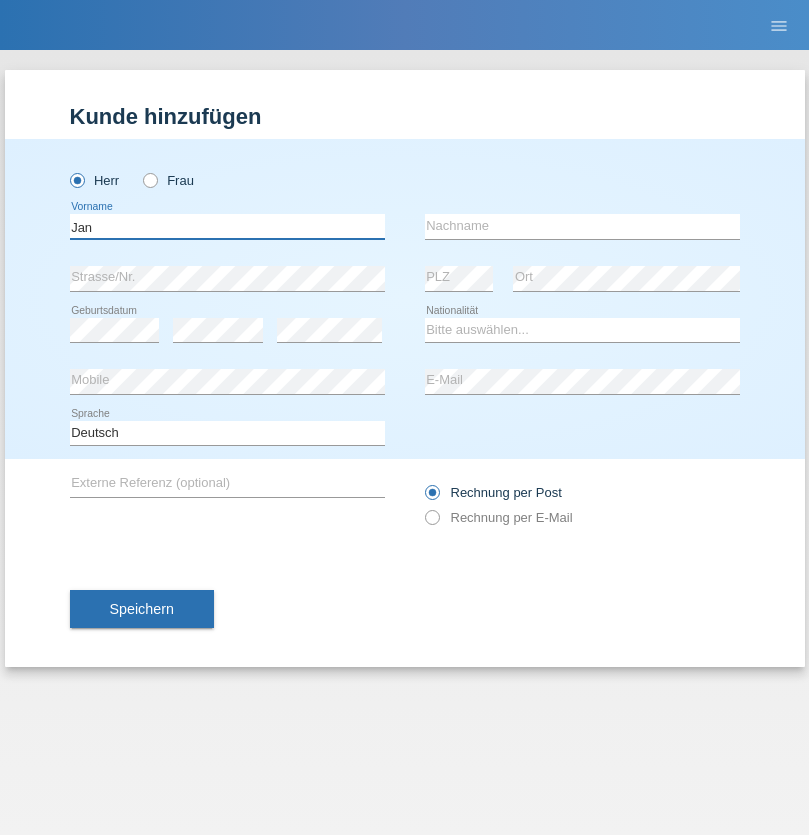 type on "Jan" 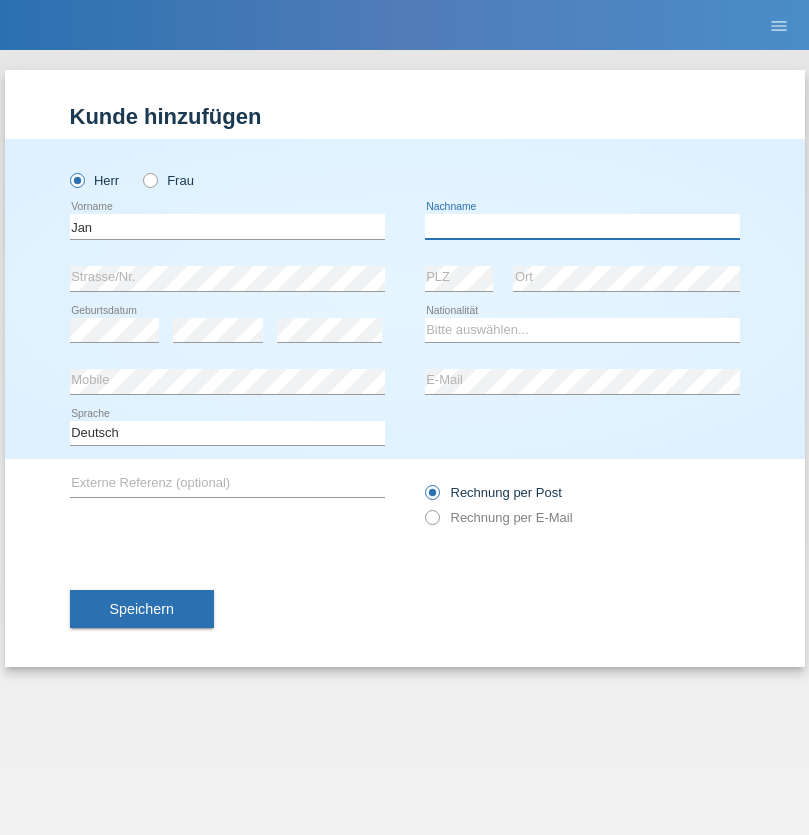 click at bounding box center [582, 226] 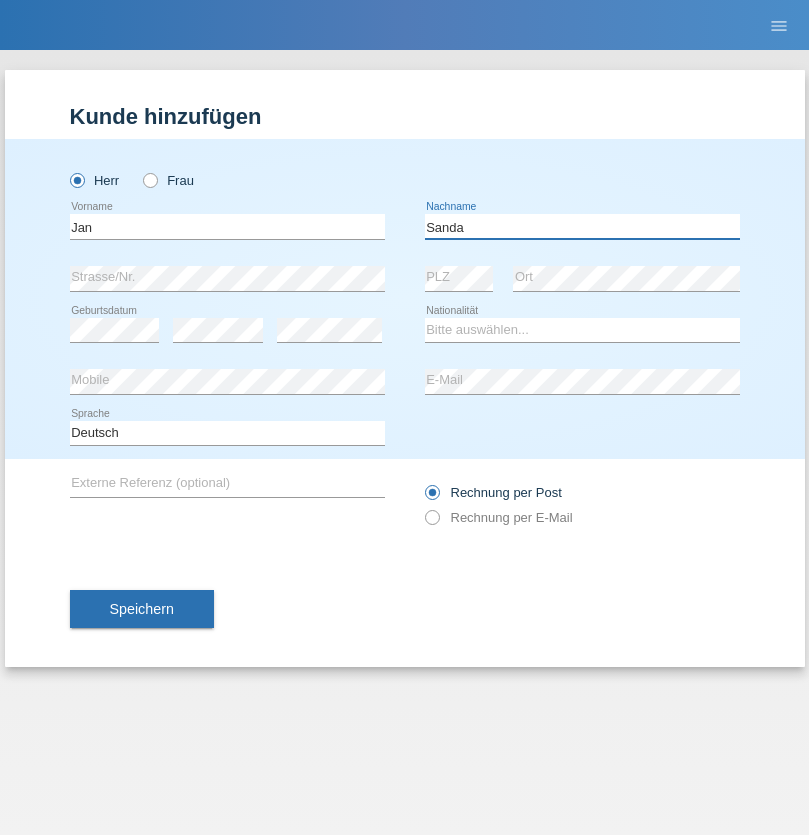 type on "Sanda" 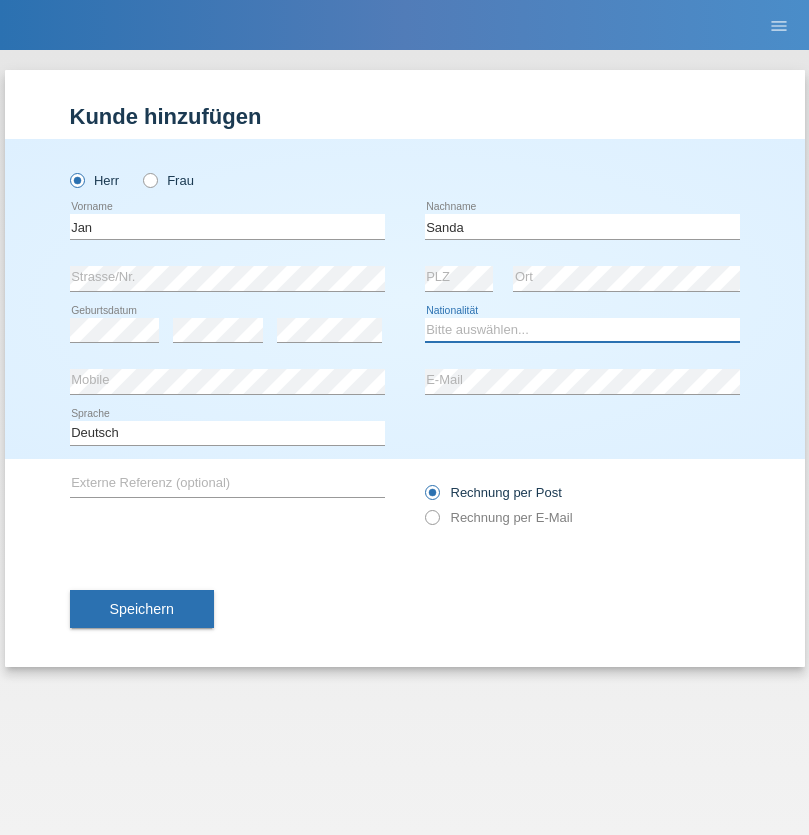 select on "CH" 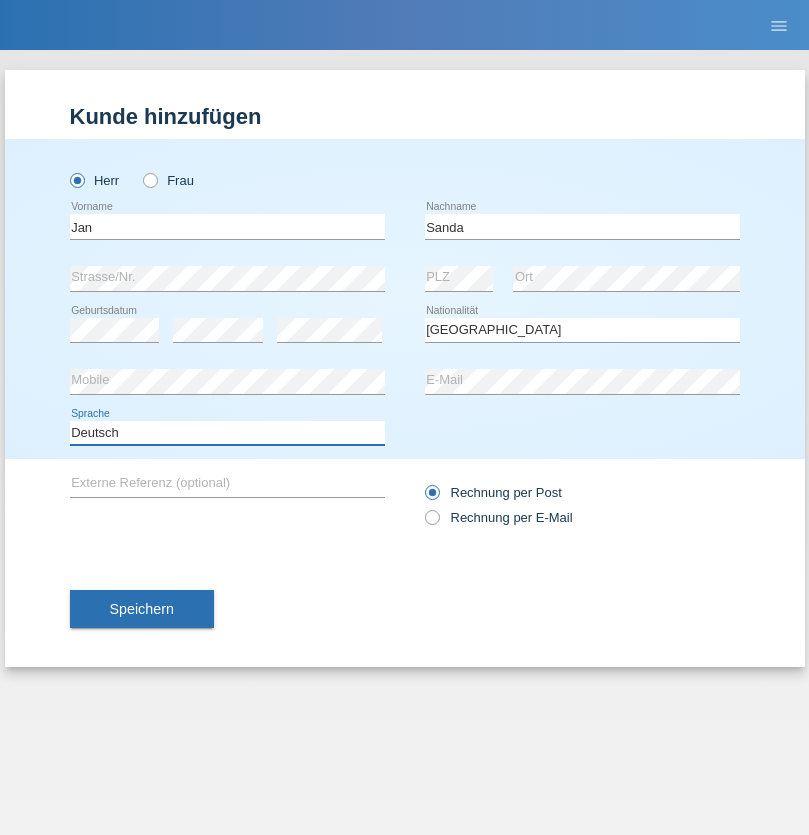 select on "en" 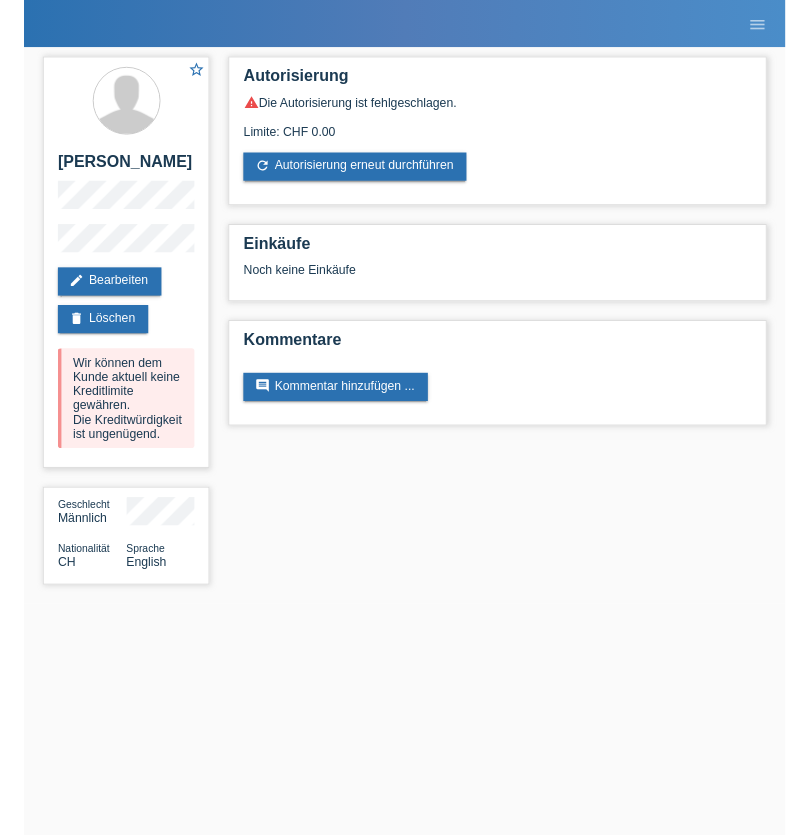 scroll, scrollTop: 0, scrollLeft: 0, axis: both 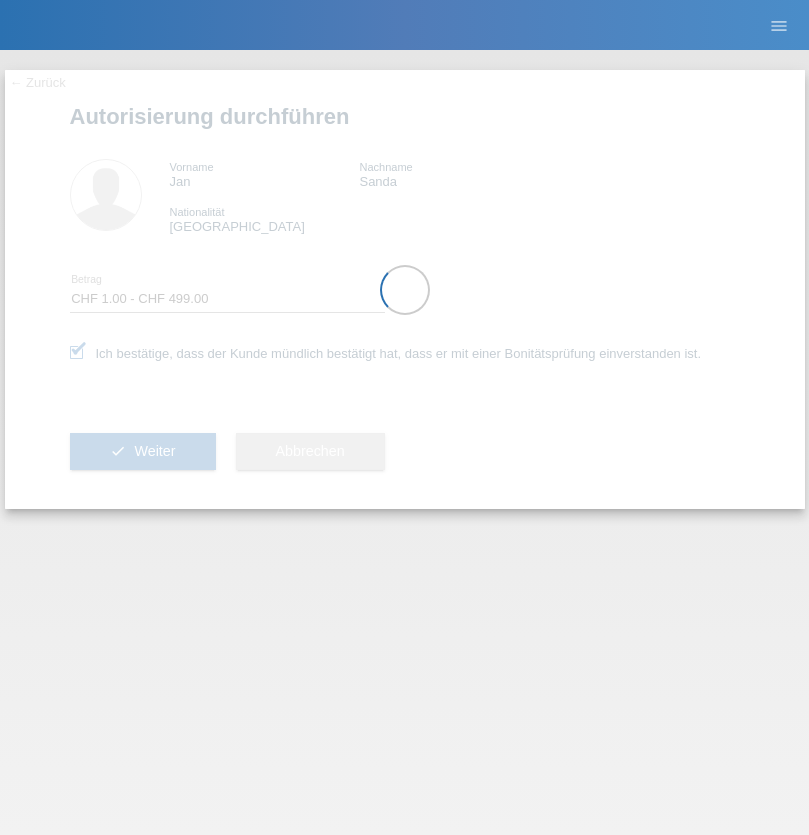 select on "1" 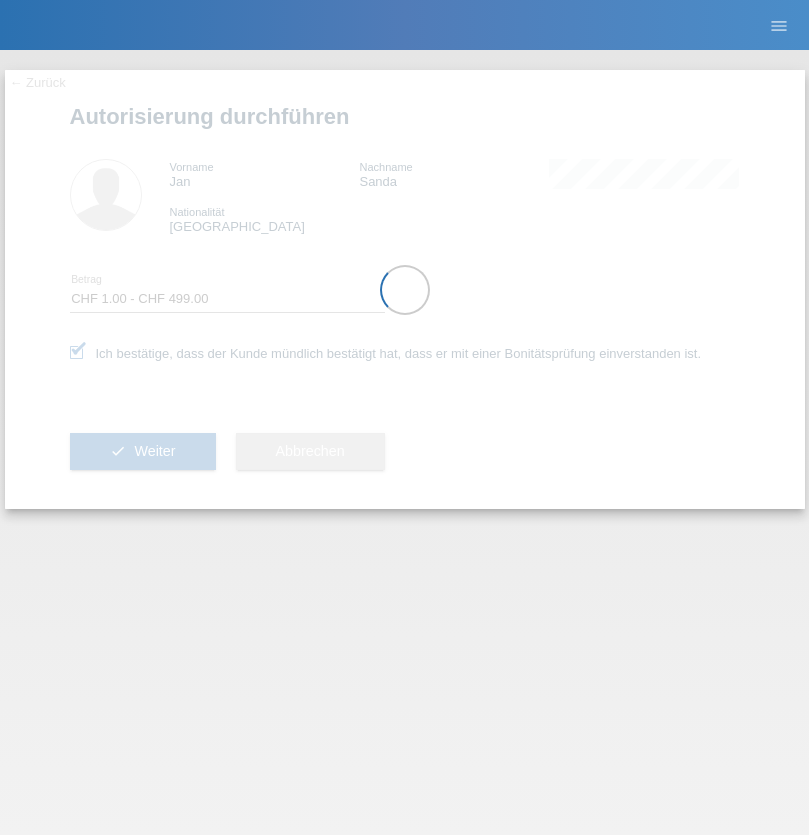 scroll, scrollTop: 0, scrollLeft: 0, axis: both 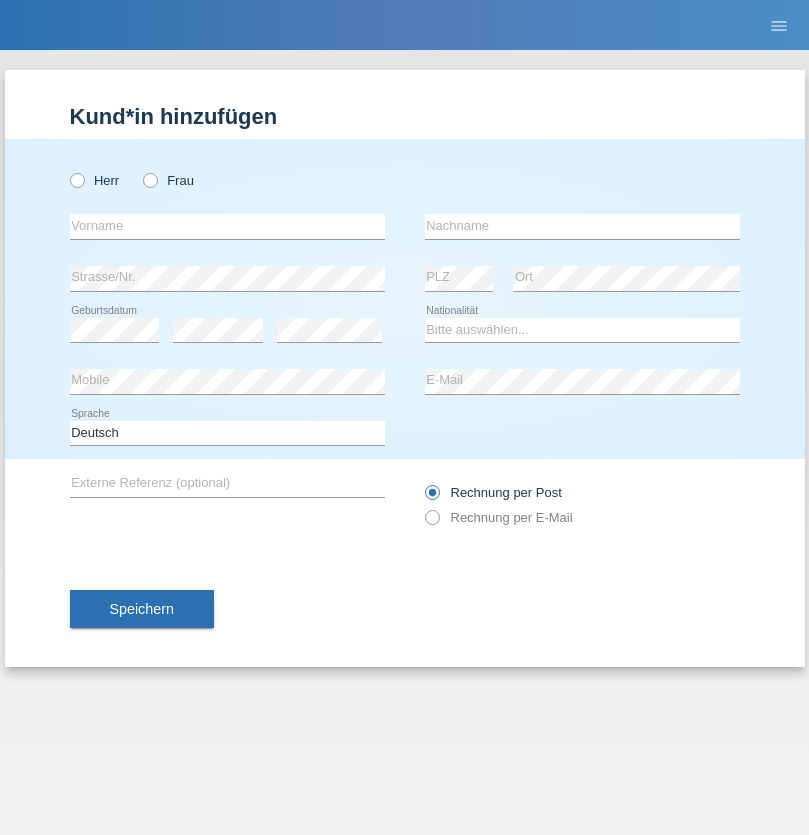 radio on "true" 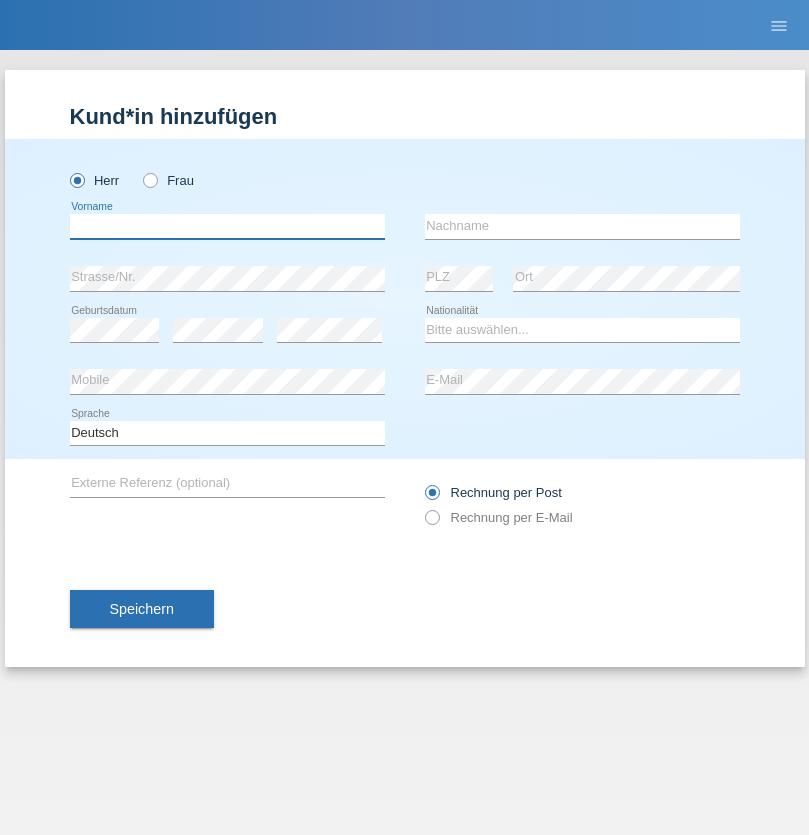 click at bounding box center (227, 226) 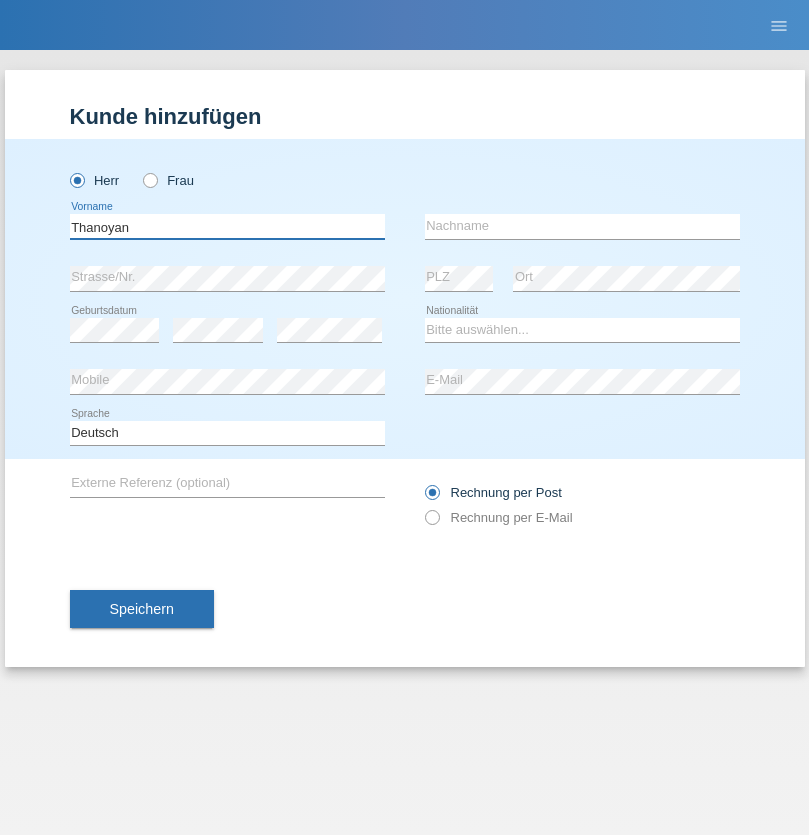 type on "Thanoyan" 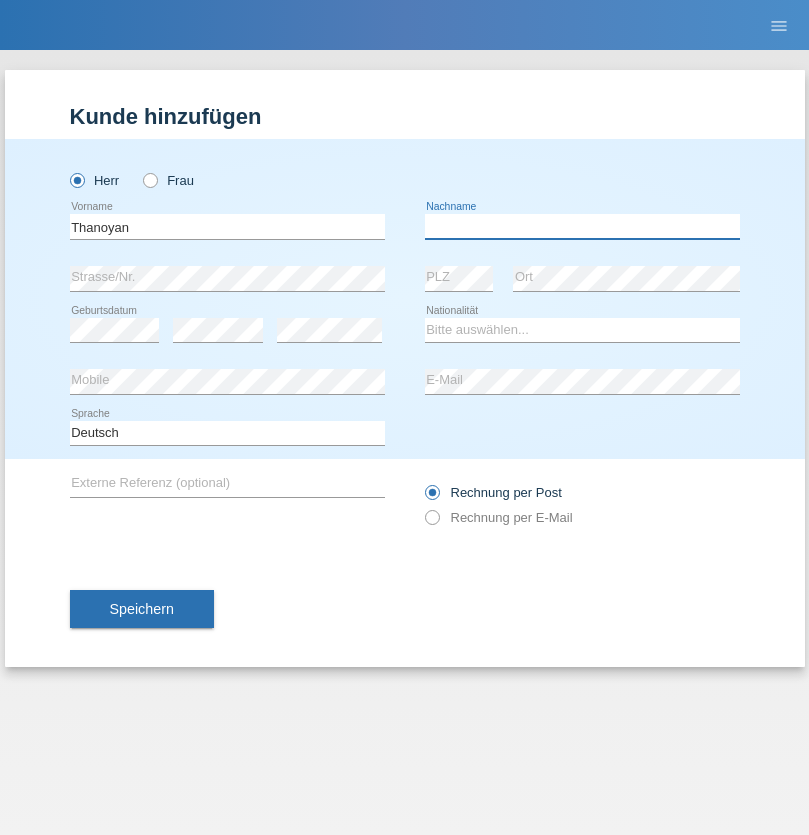 click at bounding box center (582, 226) 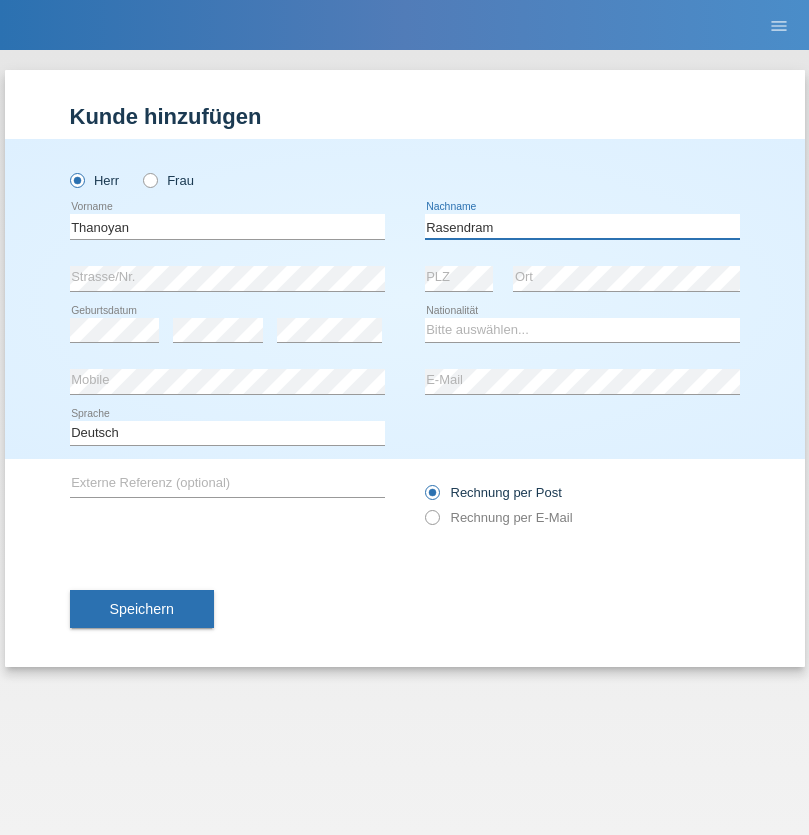 type on "Rasendram" 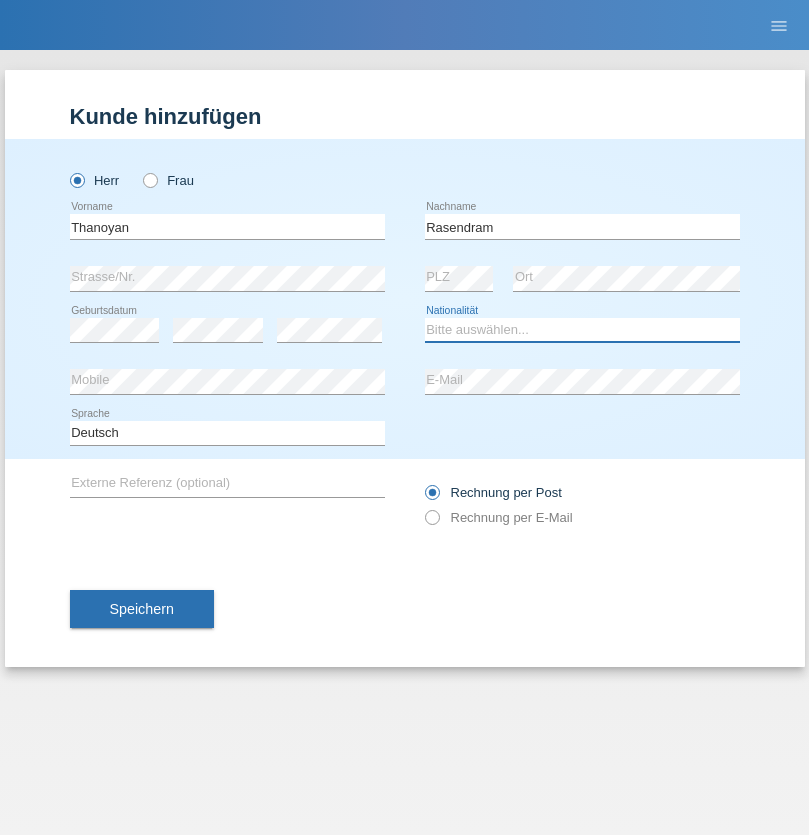 select on "LK" 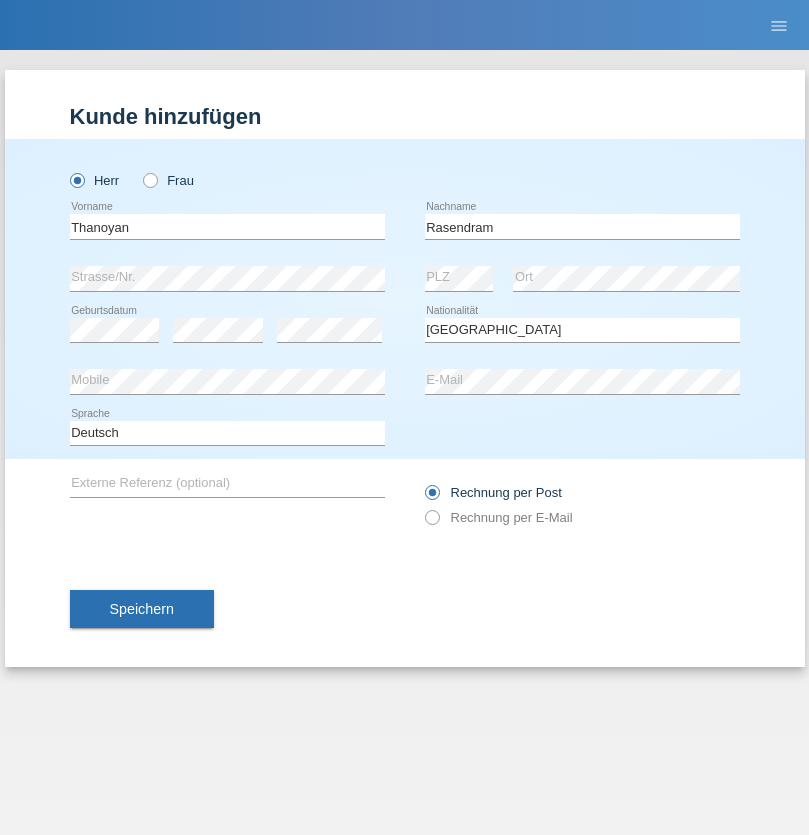 select on "C" 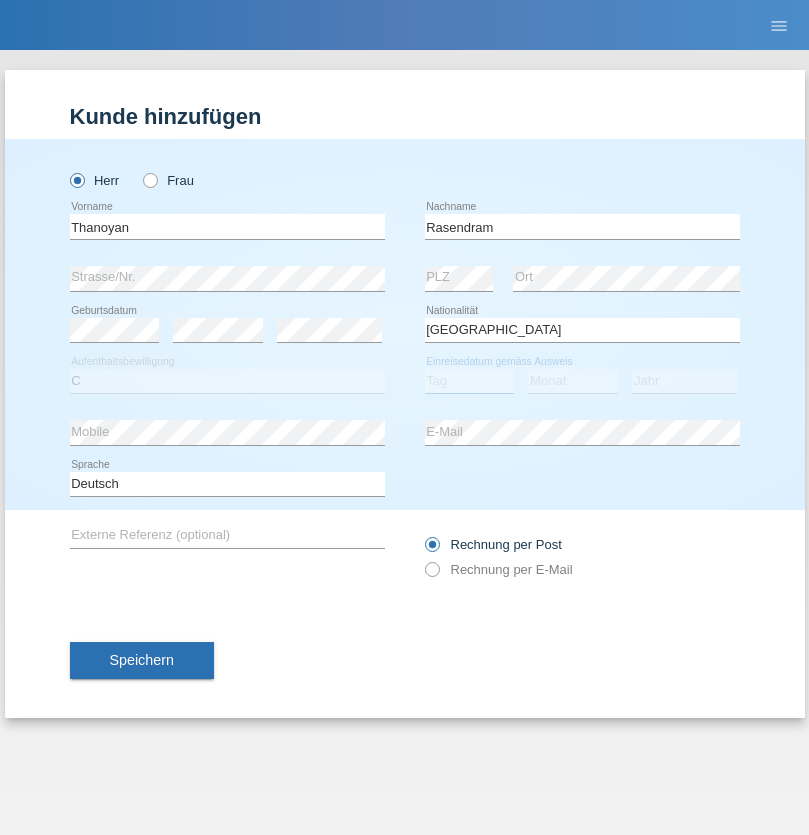 select on "23" 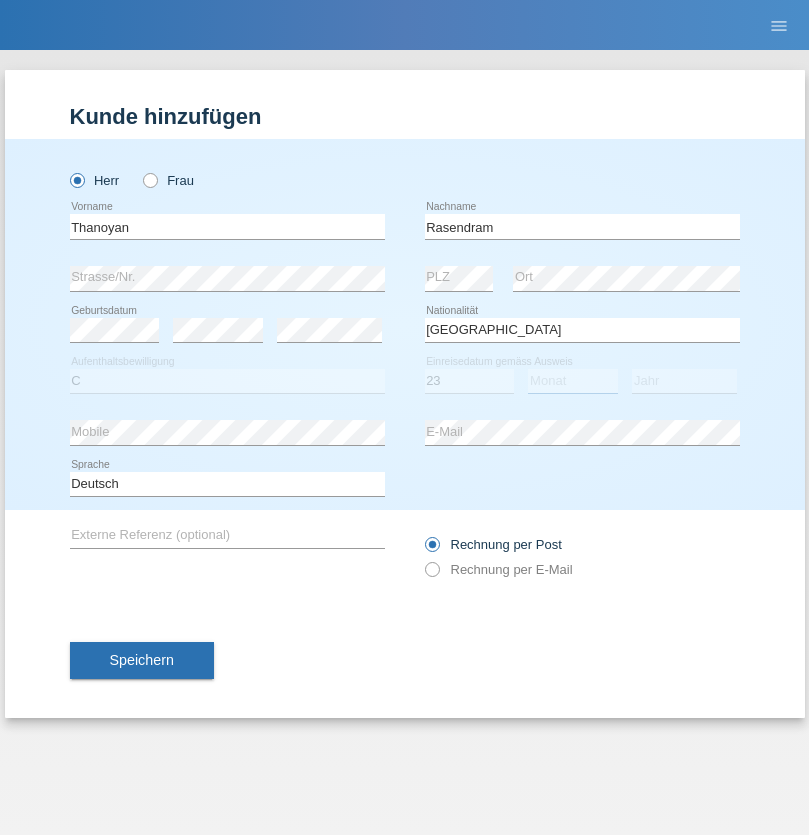 select on "02" 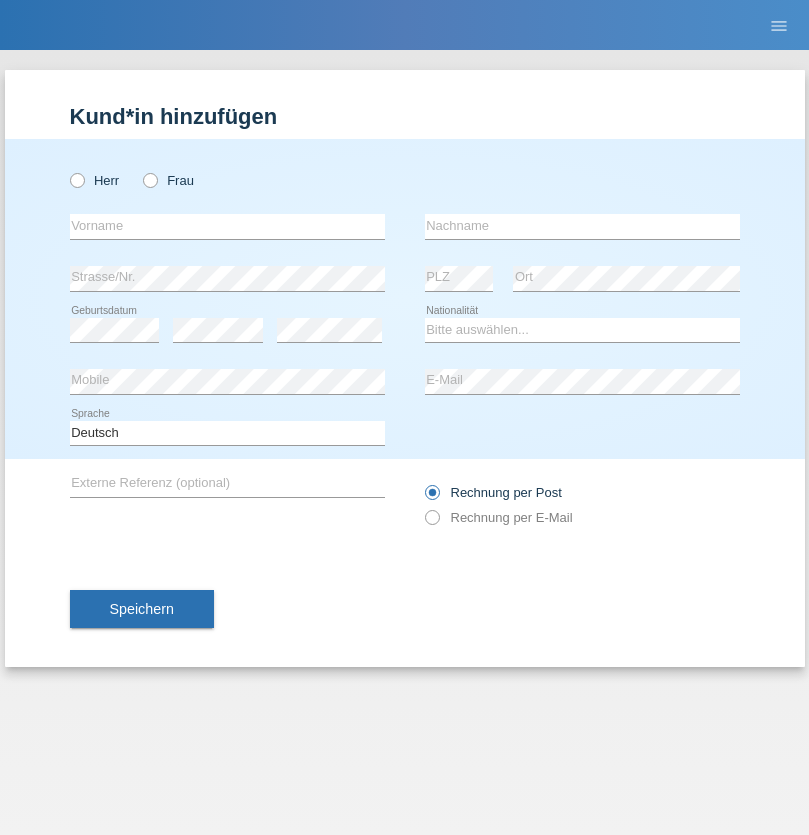 scroll, scrollTop: 0, scrollLeft: 0, axis: both 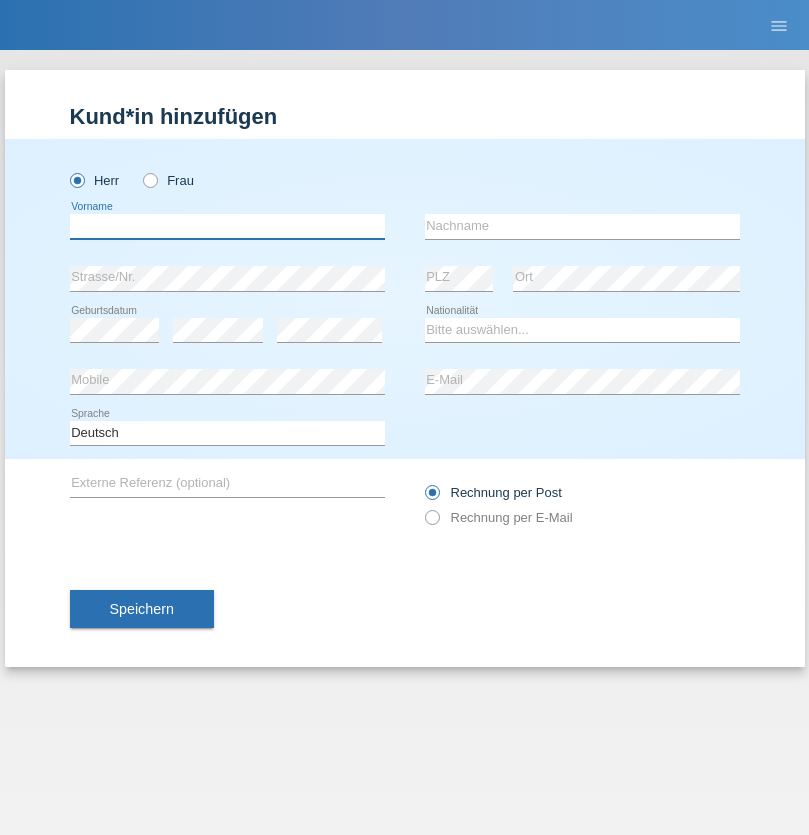 click at bounding box center [227, 226] 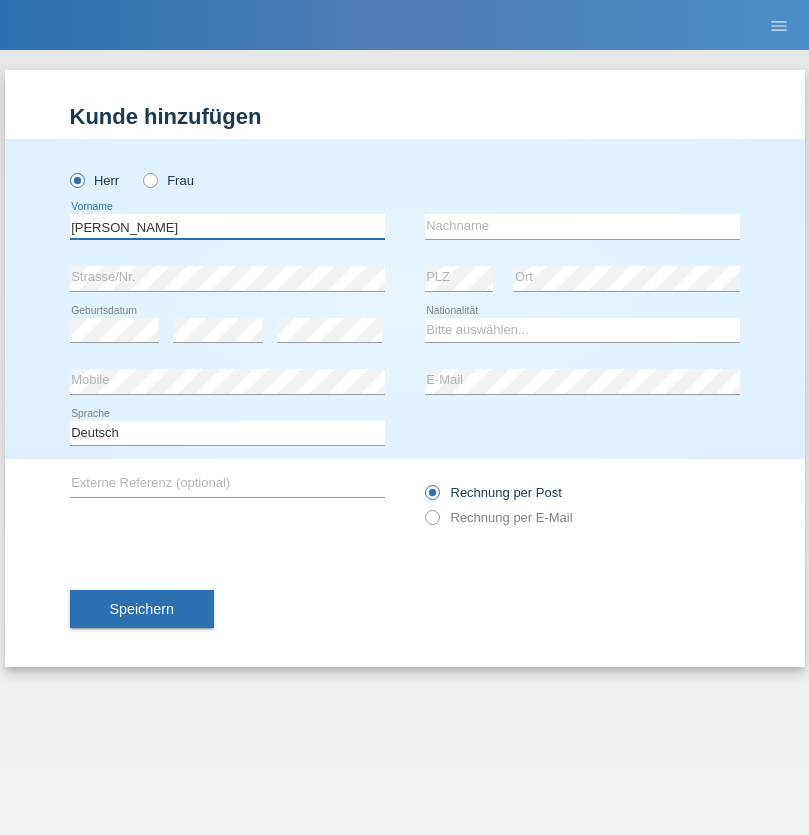 type on "[PERSON_NAME]" 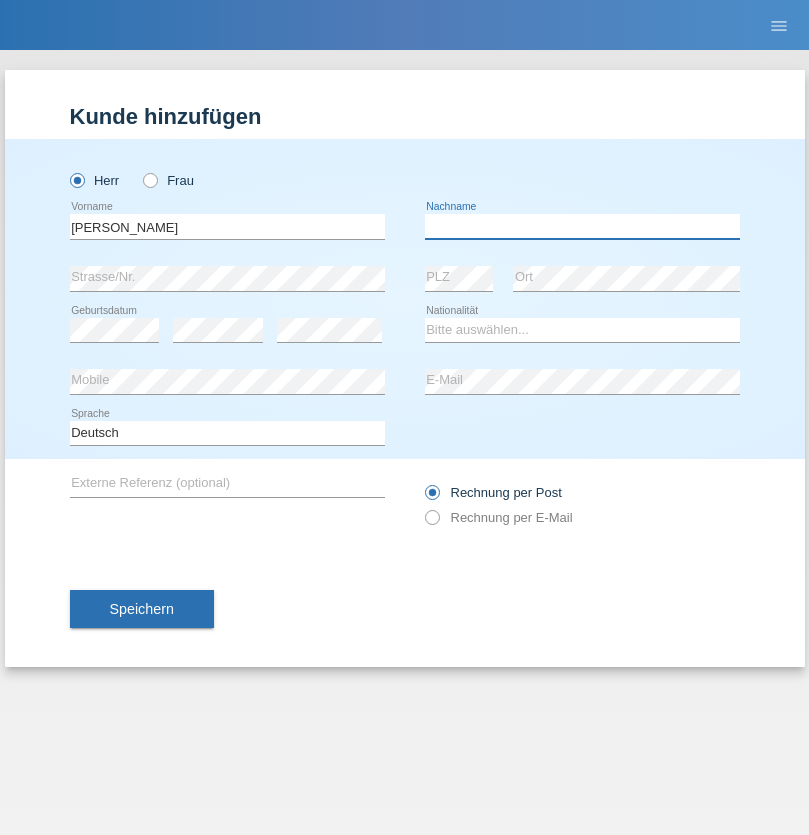 click at bounding box center [582, 226] 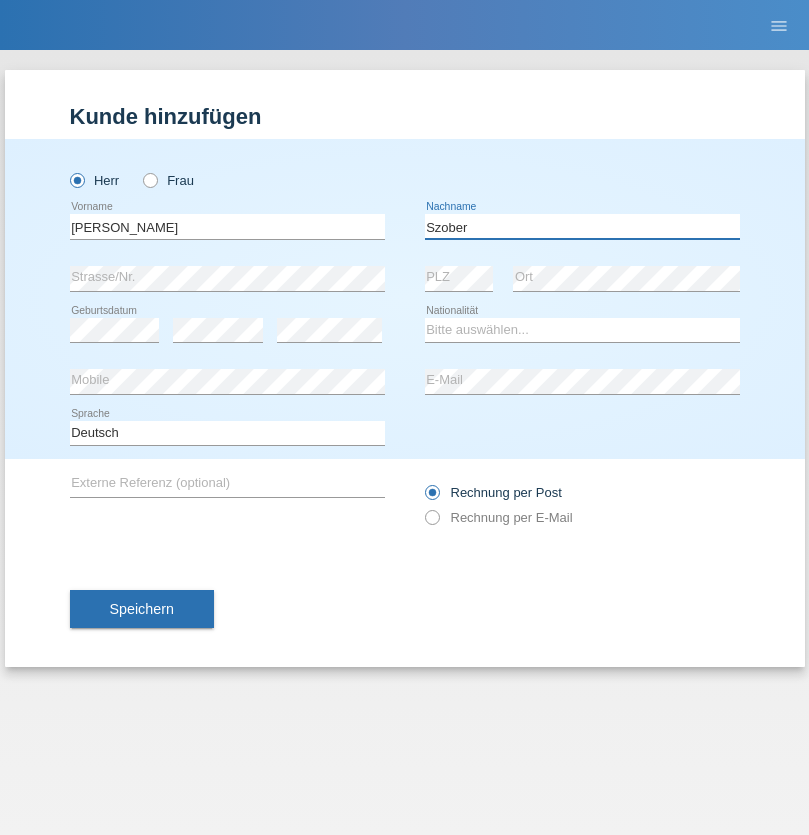 type on "Szober" 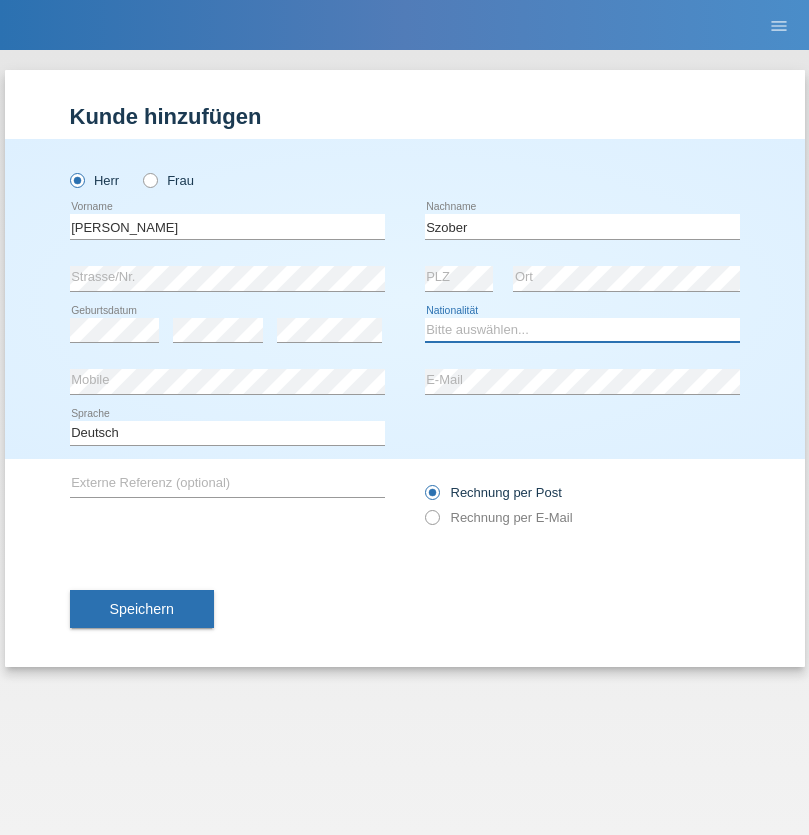 select on "PL" 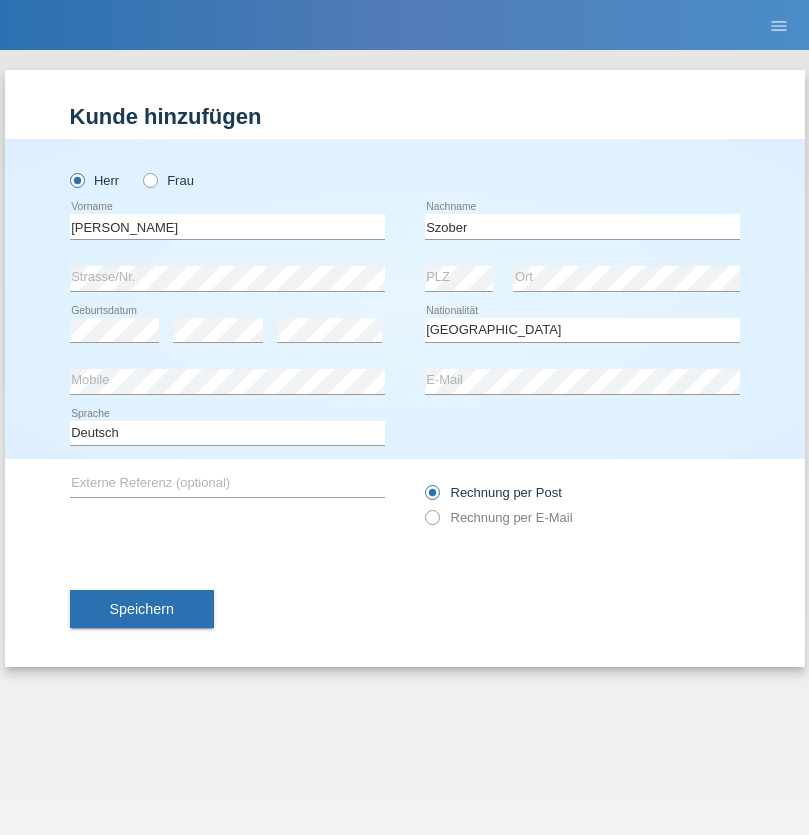 select on "C" 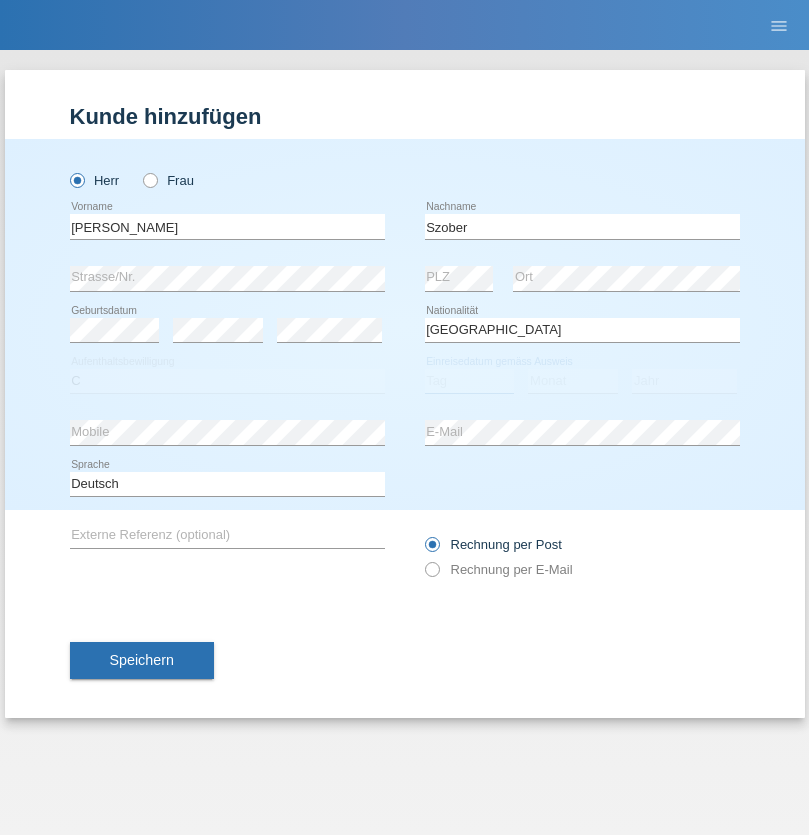 select on "01" 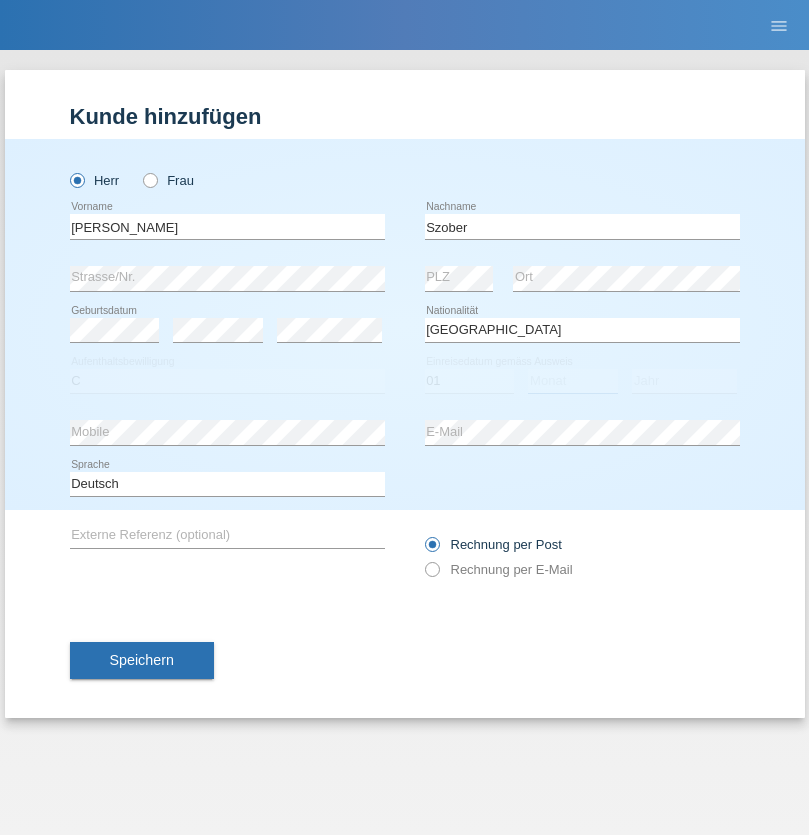 select on "05" 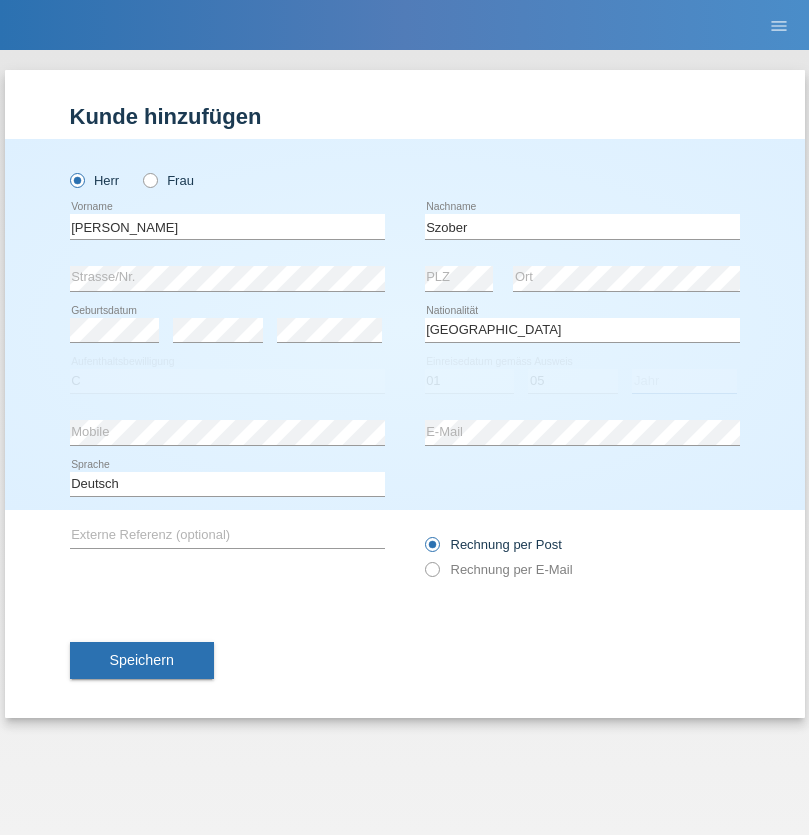 select on "2021" 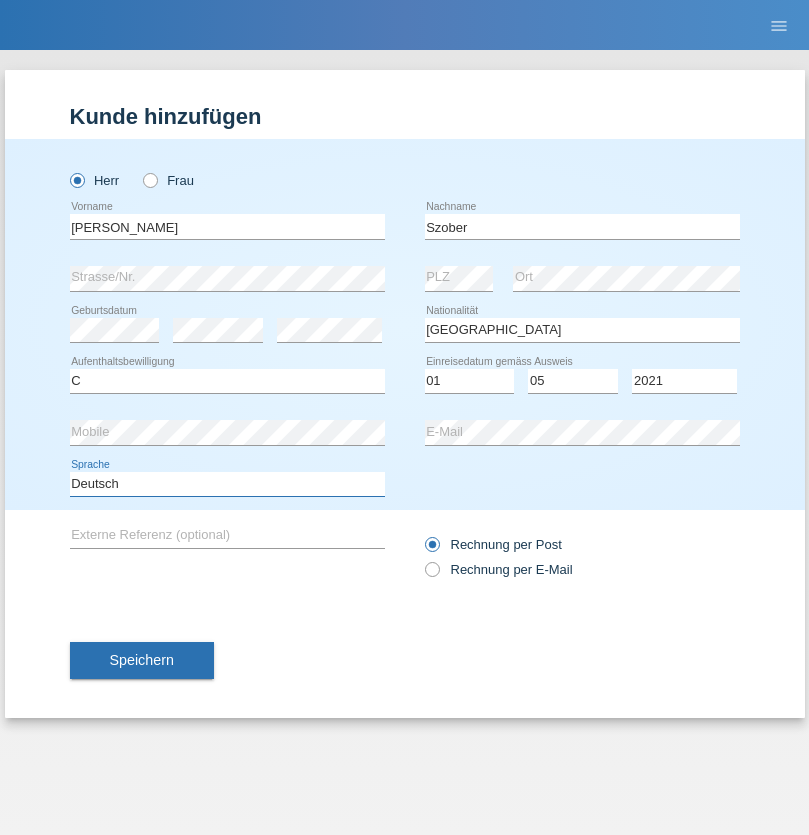 select on "en" 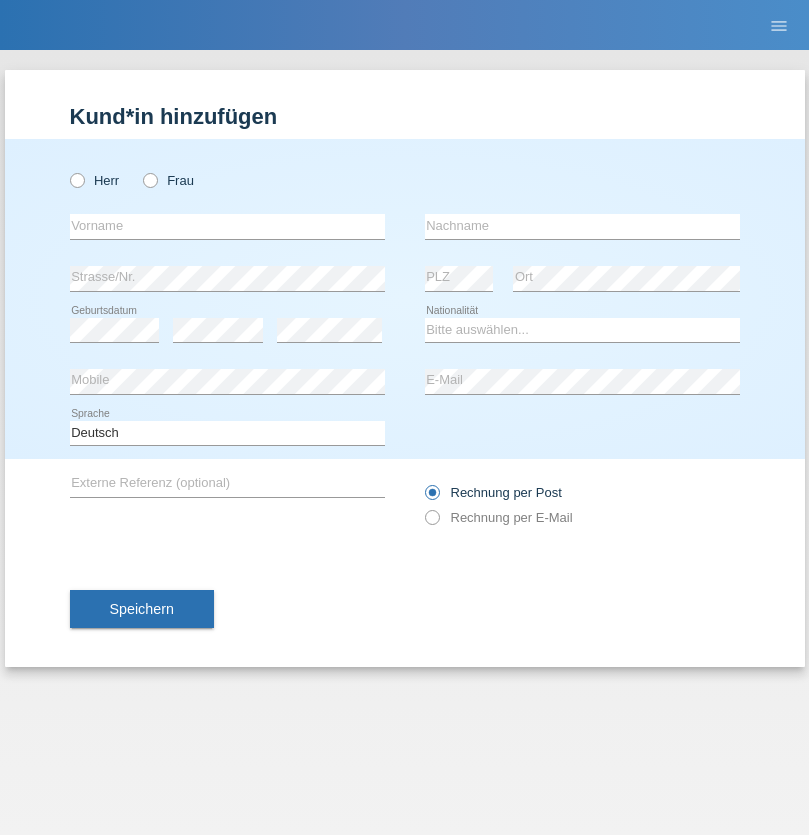scroll, scrollTop: 0, scrollLeft: 0, axis: both 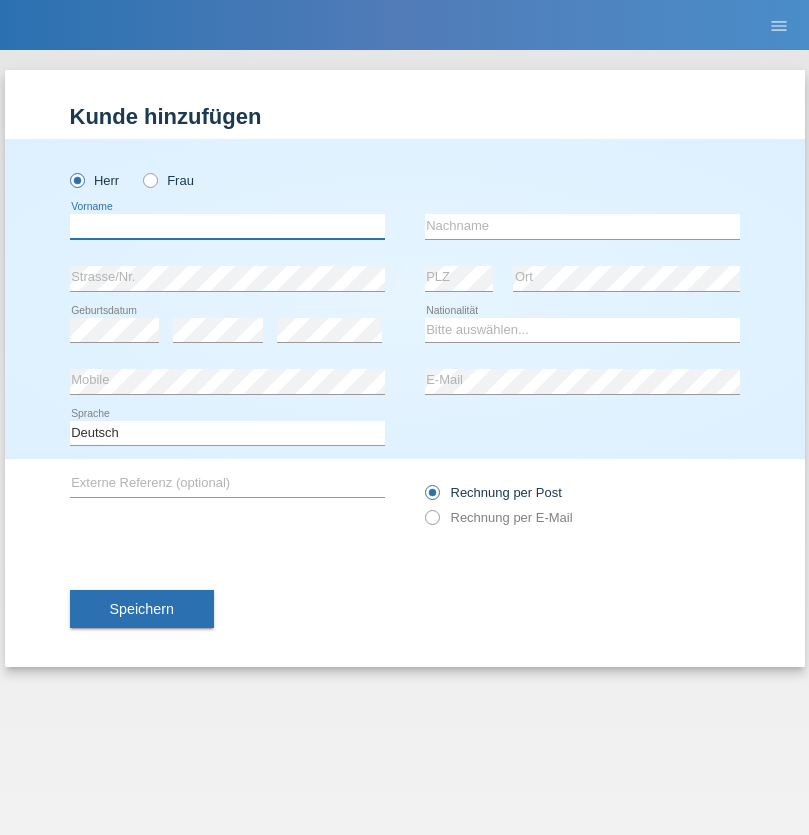 click at bounding box center (227, 226) 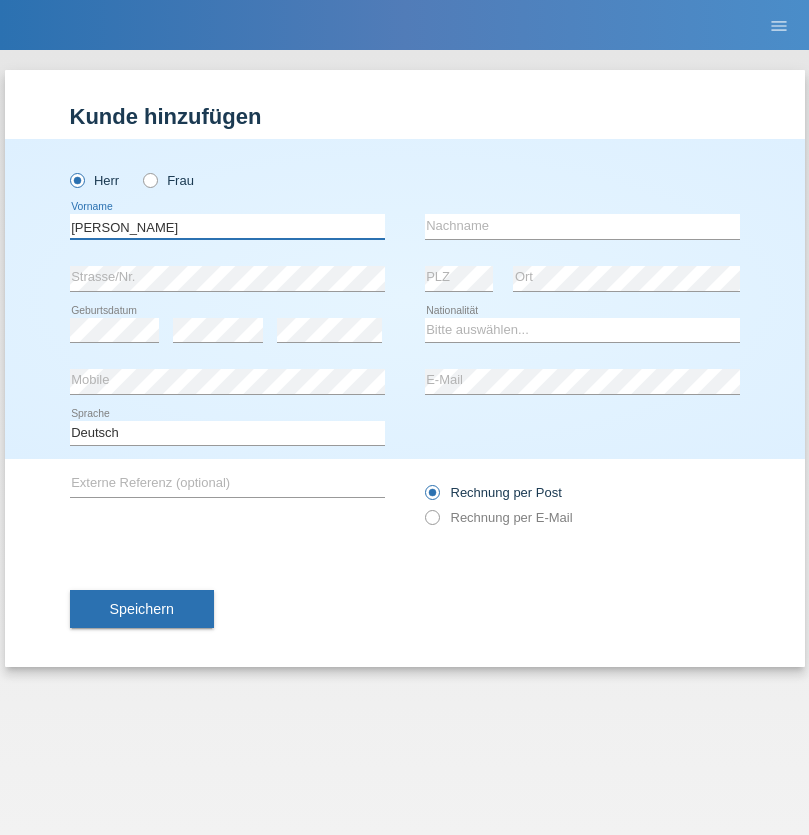 type on "[PERSON_NAME]" 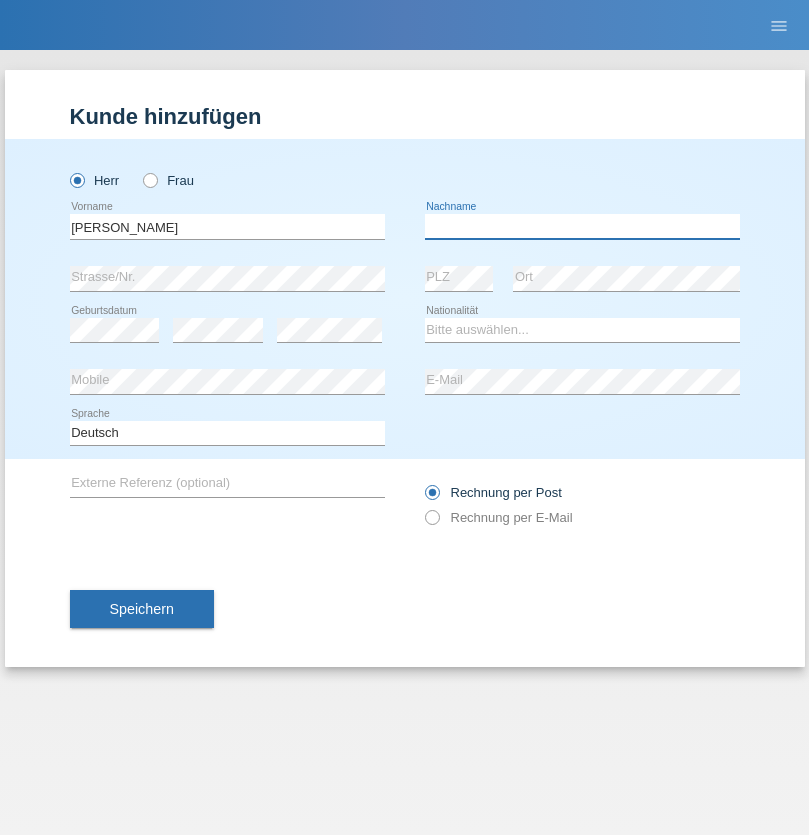 click at bounding box center [582, 226] 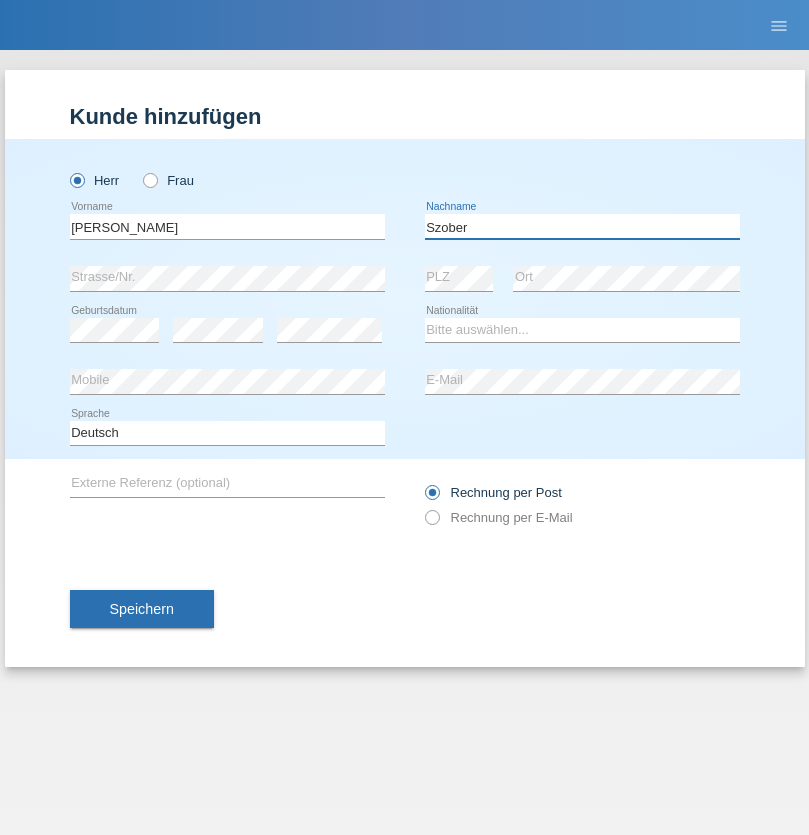 type on "Szober" 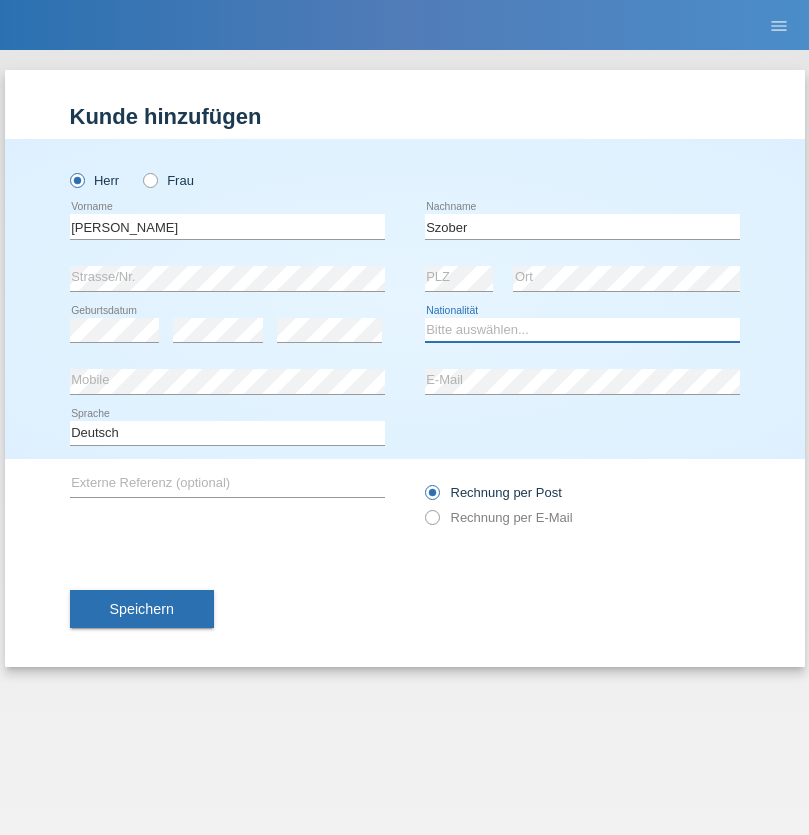 select on "PL" 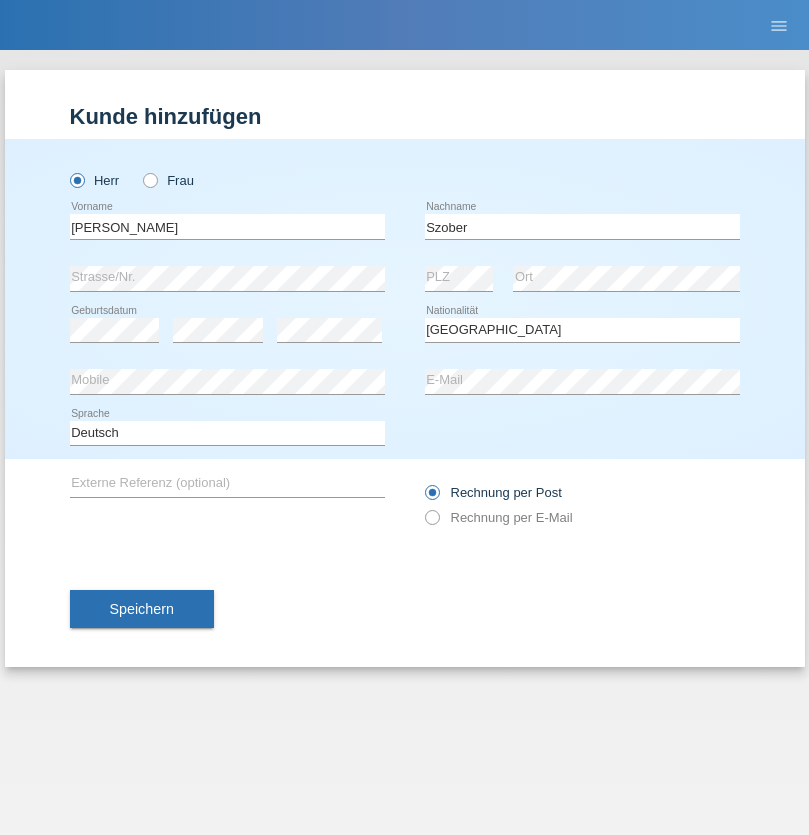 select on "C" 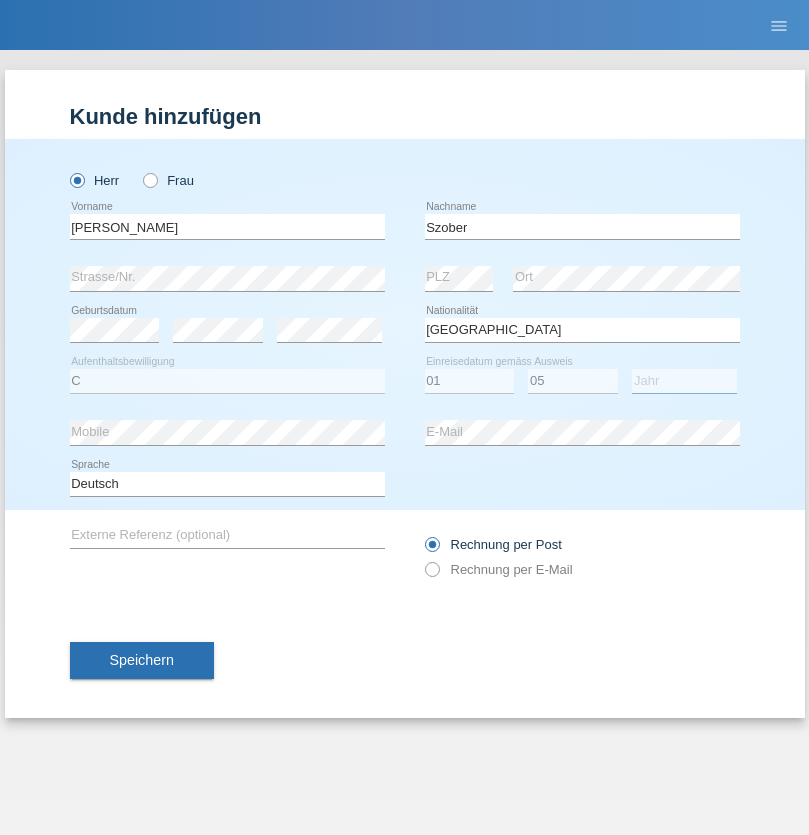 select on "2021" 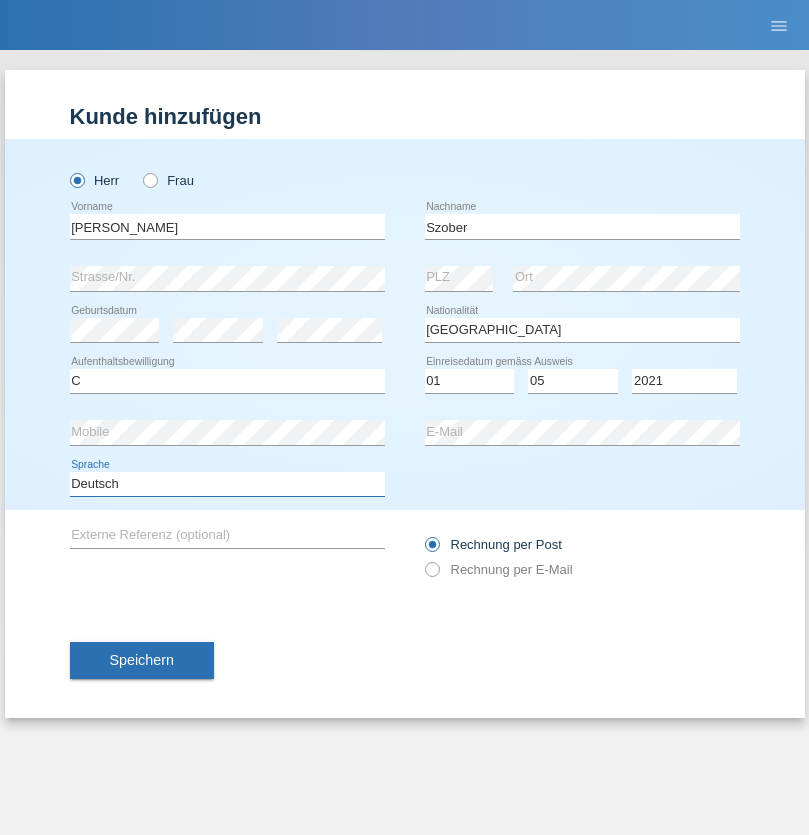 select on "en" 